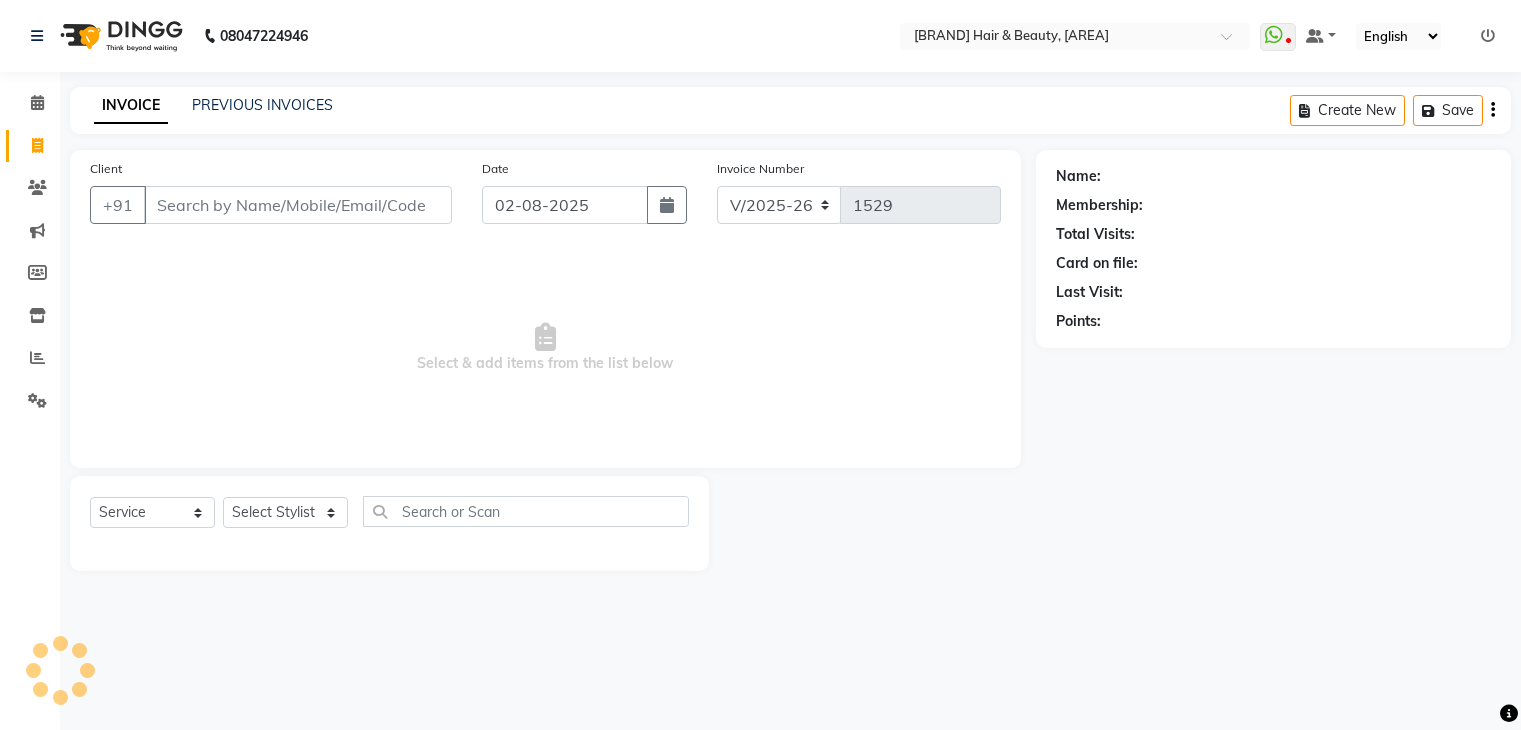 select on "3714" 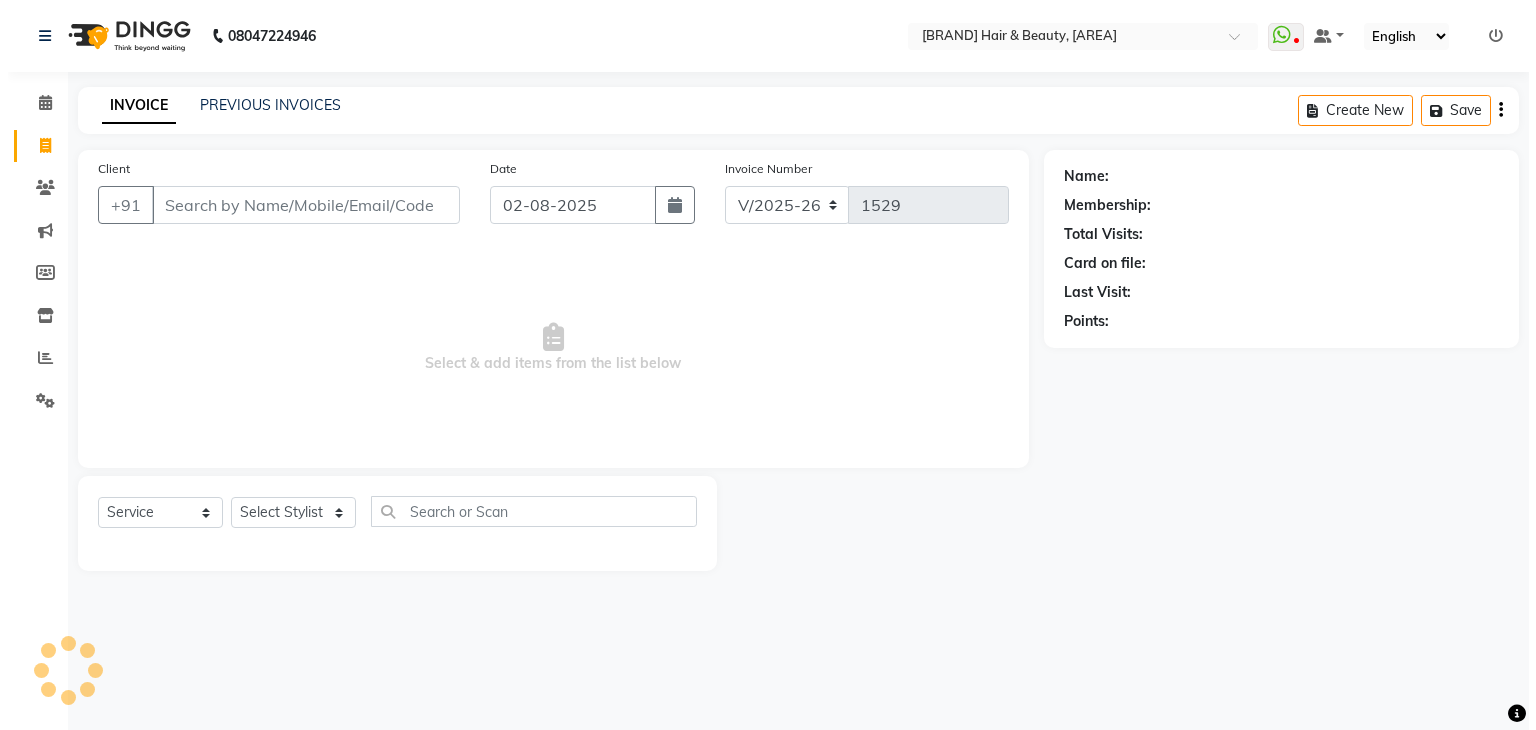 scroll, scrollTop: 0, scrollLeft: 0, axis: both 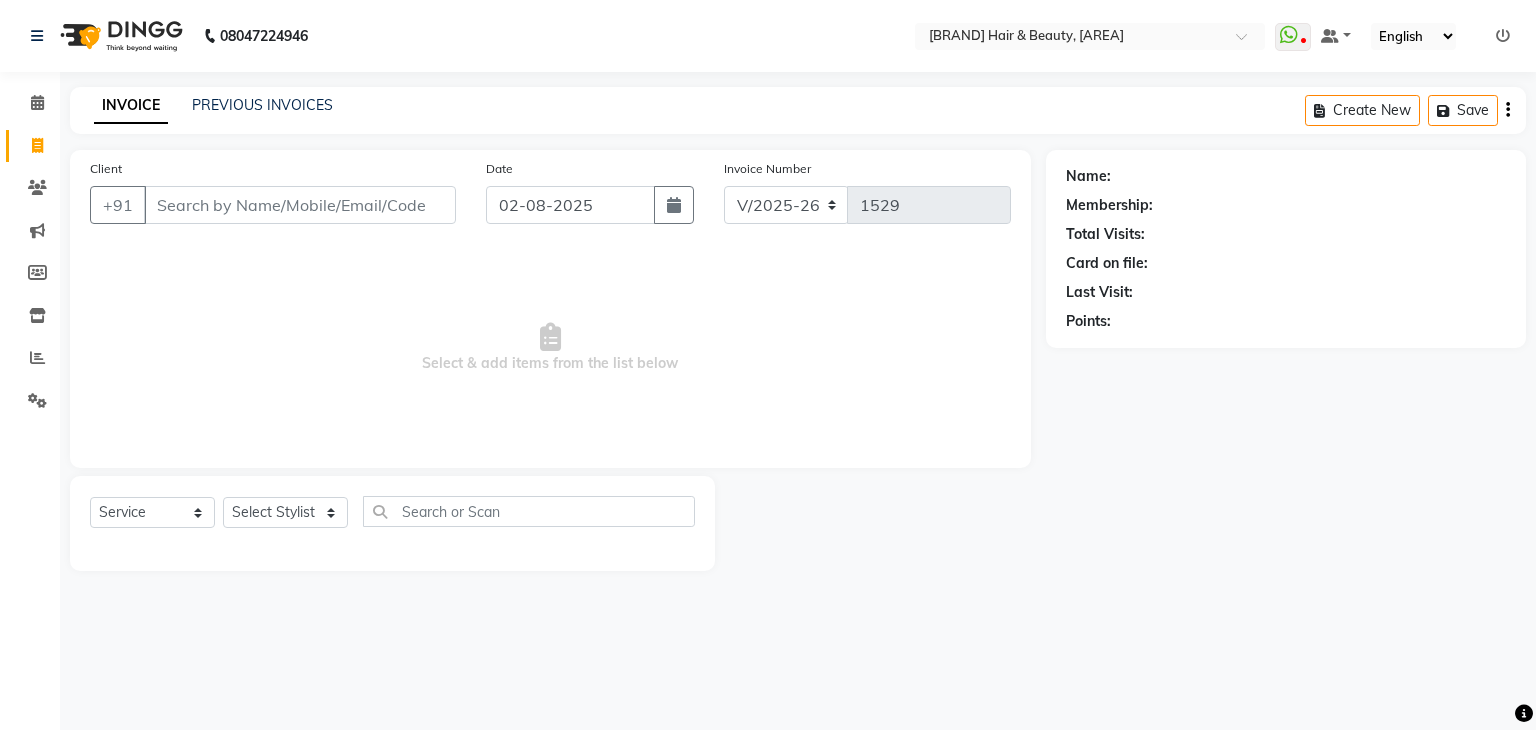 click on "Client" at bounding box center (300, 205) 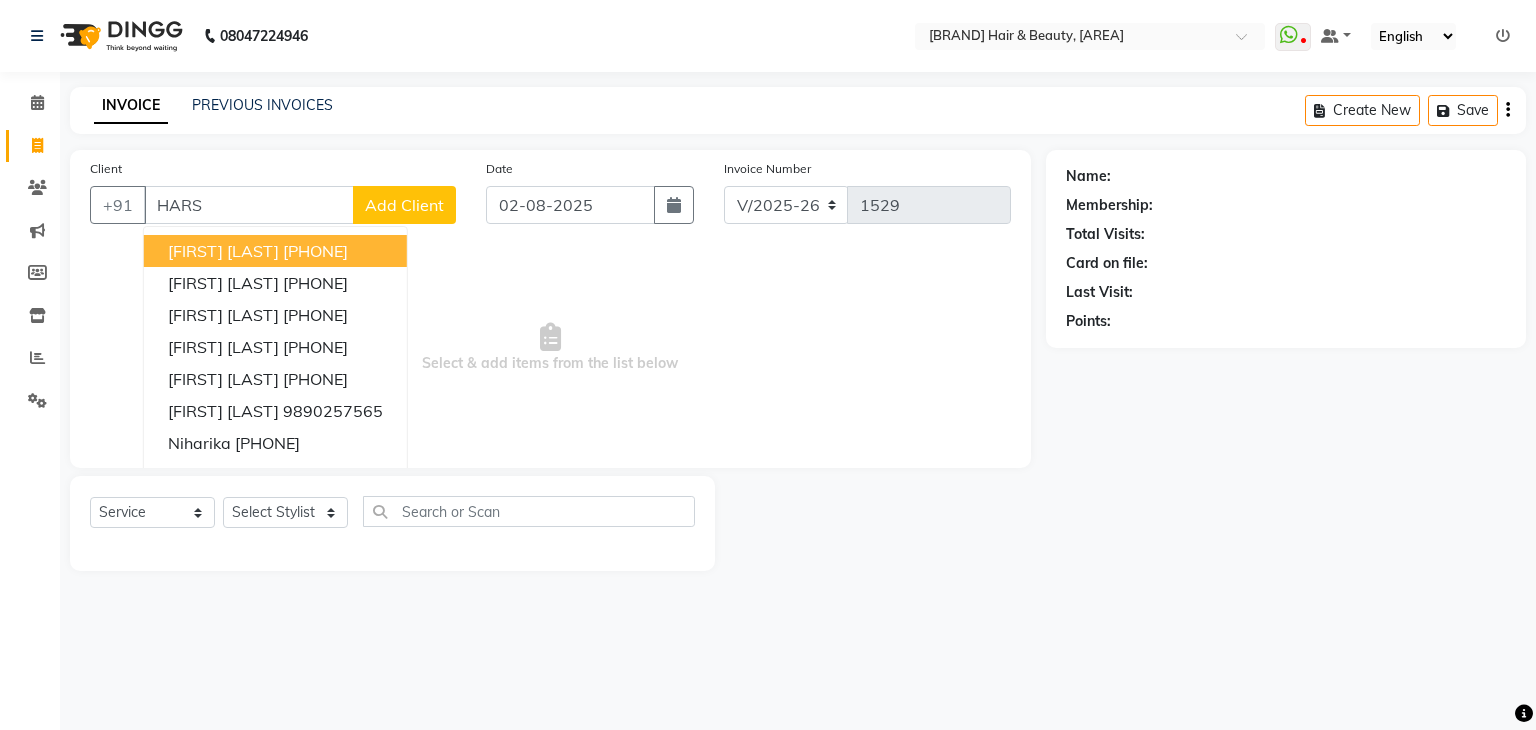 type on "HARSH" 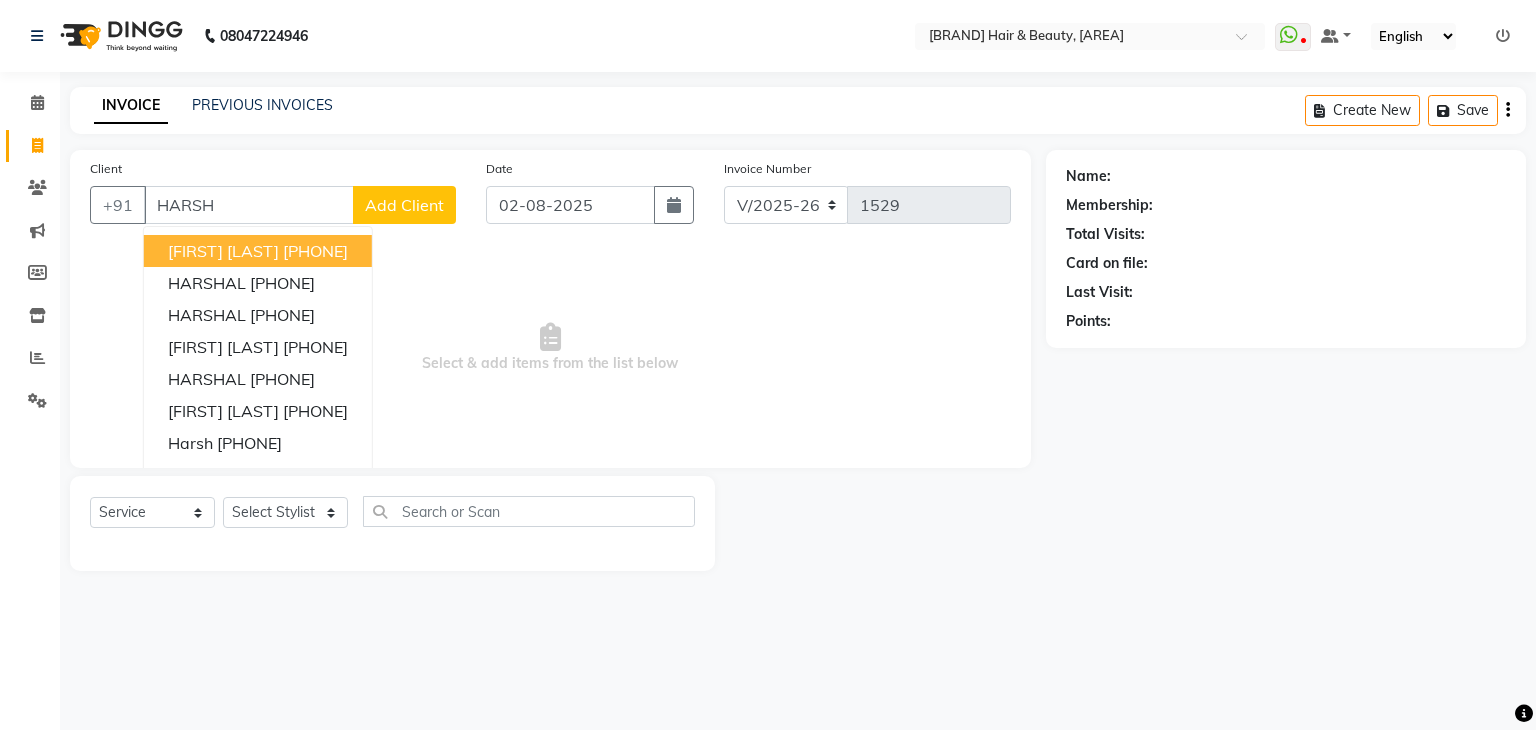 click on "HARSH" at bounding box center [249, 205] 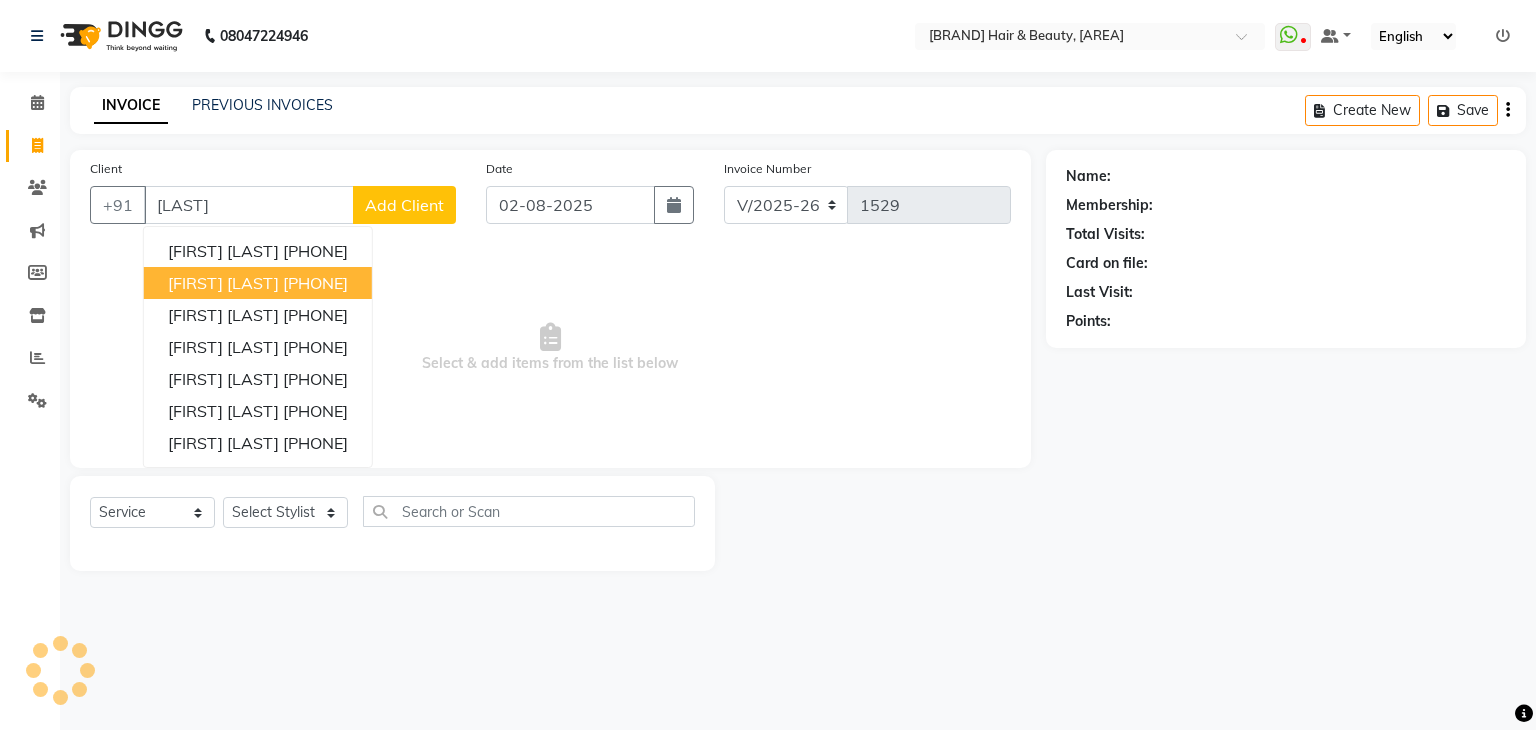click on "[FIRST] [LAST]" at bounding box center (223, 283) 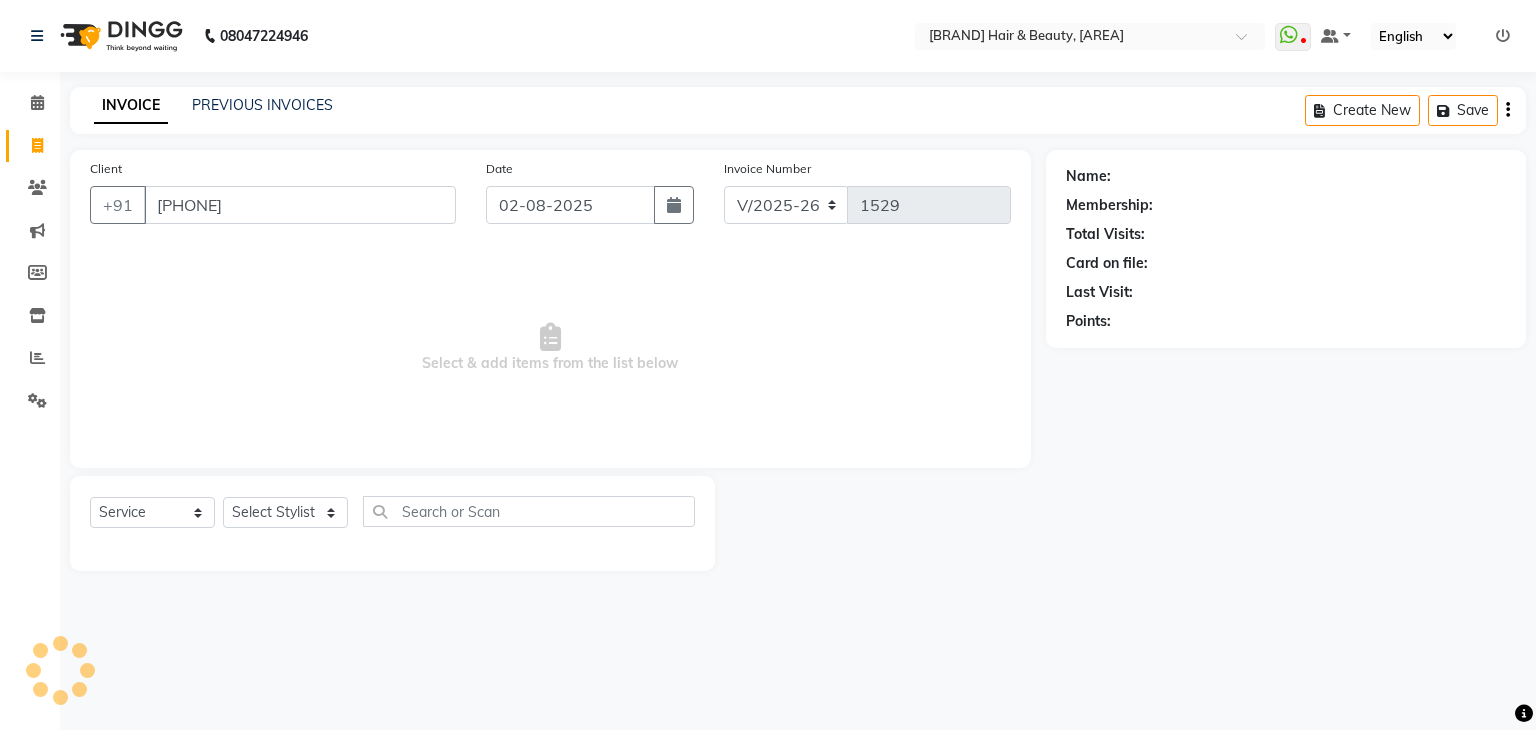 type on "[PHONE]" 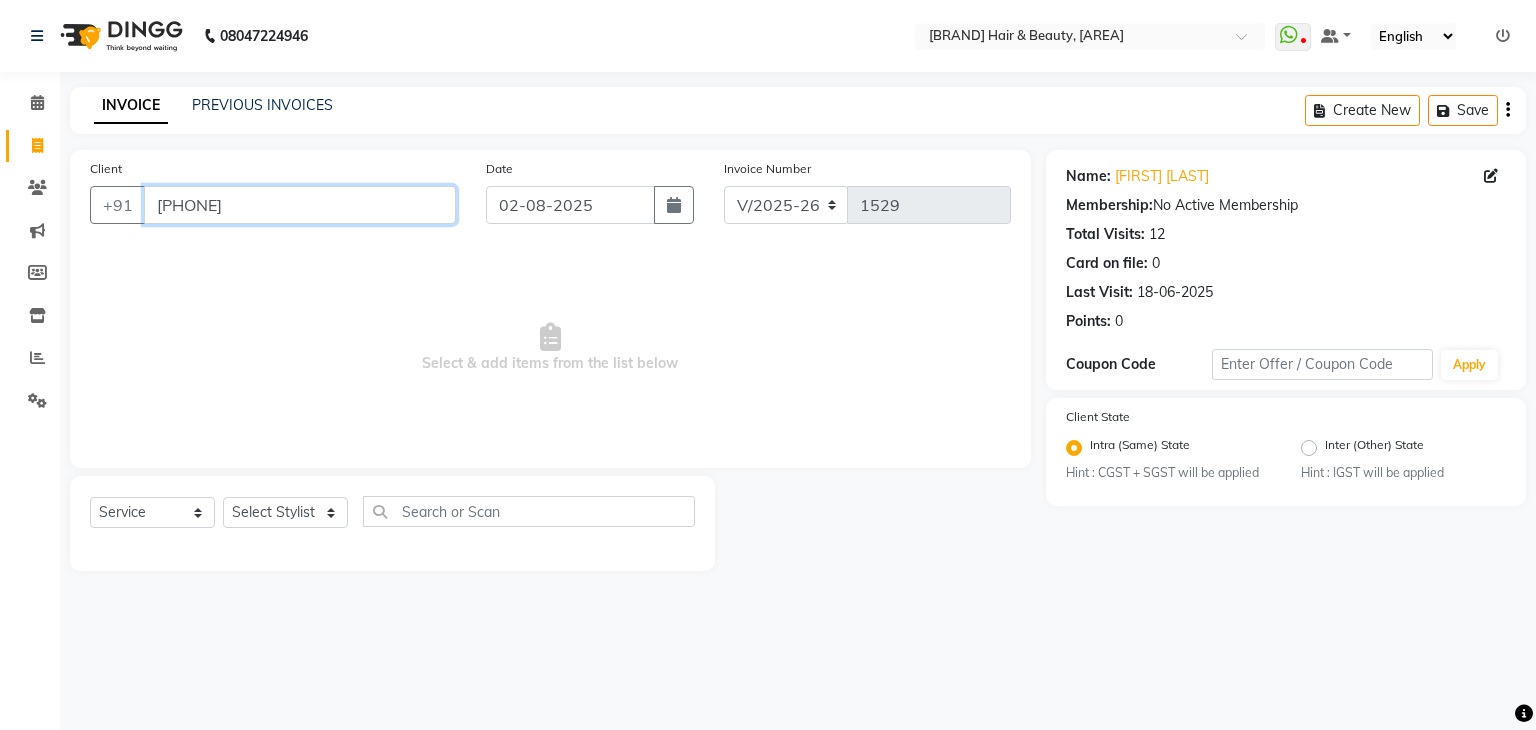 click on "[PHONE]" at bounding box center [300, 205] 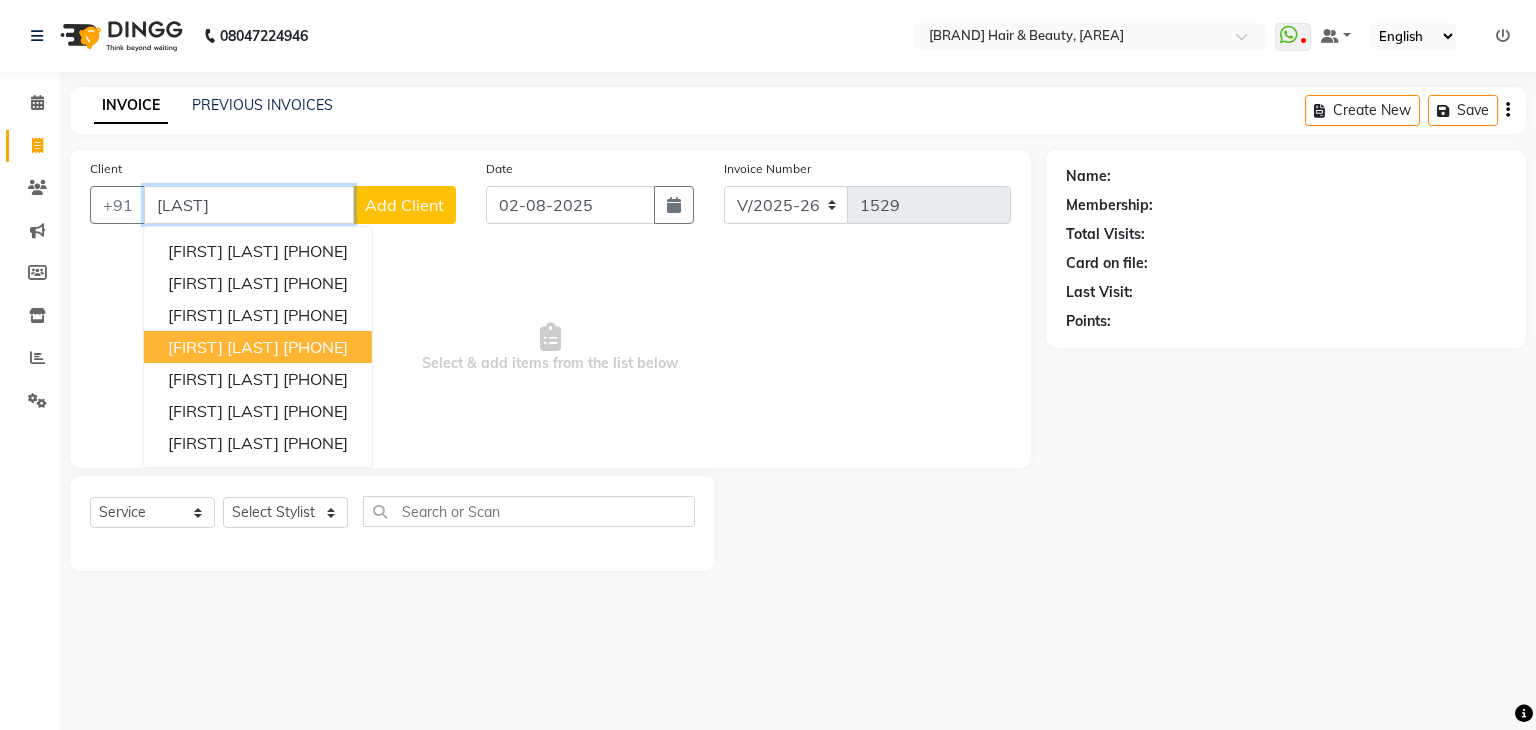 click on "[FIRST] [LAST]" at bounding box center [223, 347] 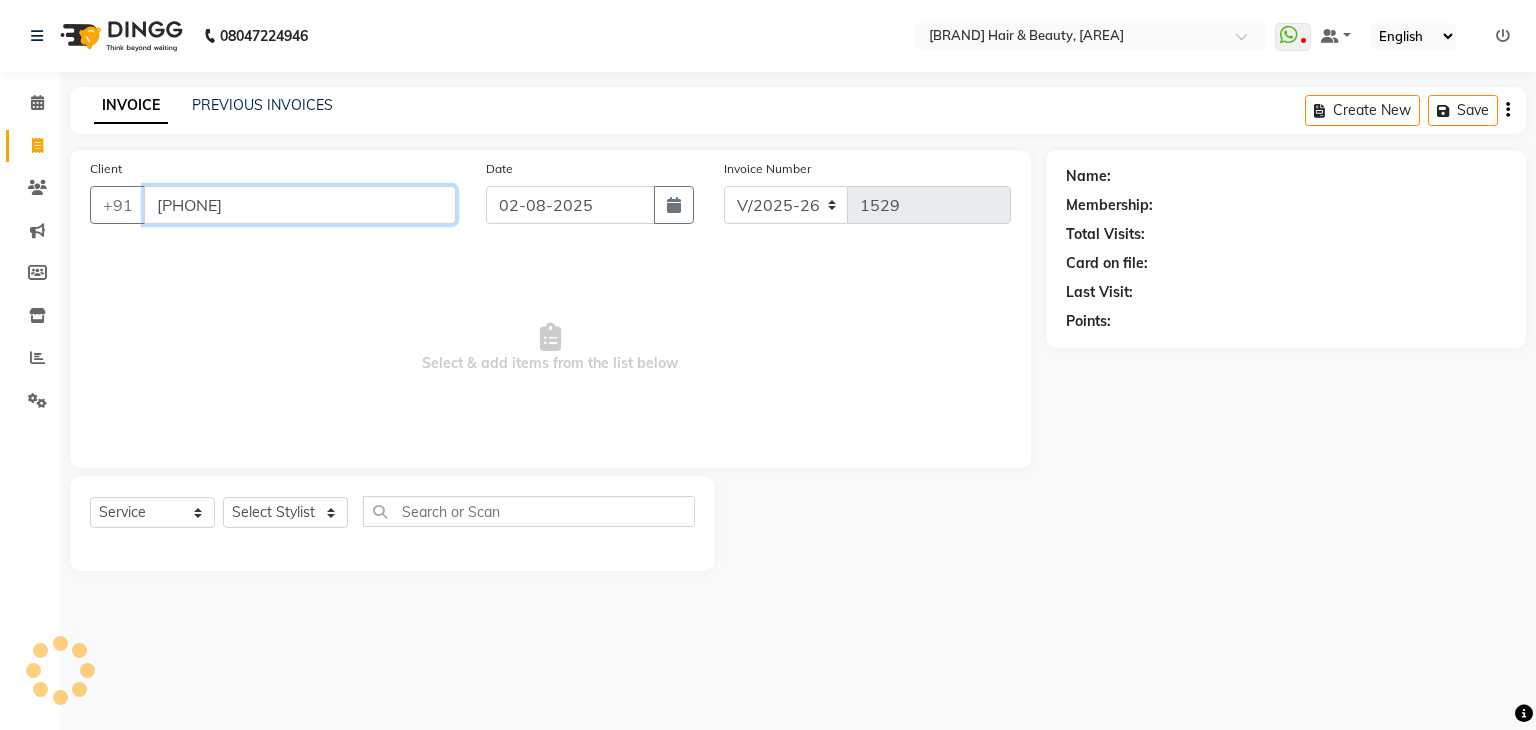 type on "[PHONE]" 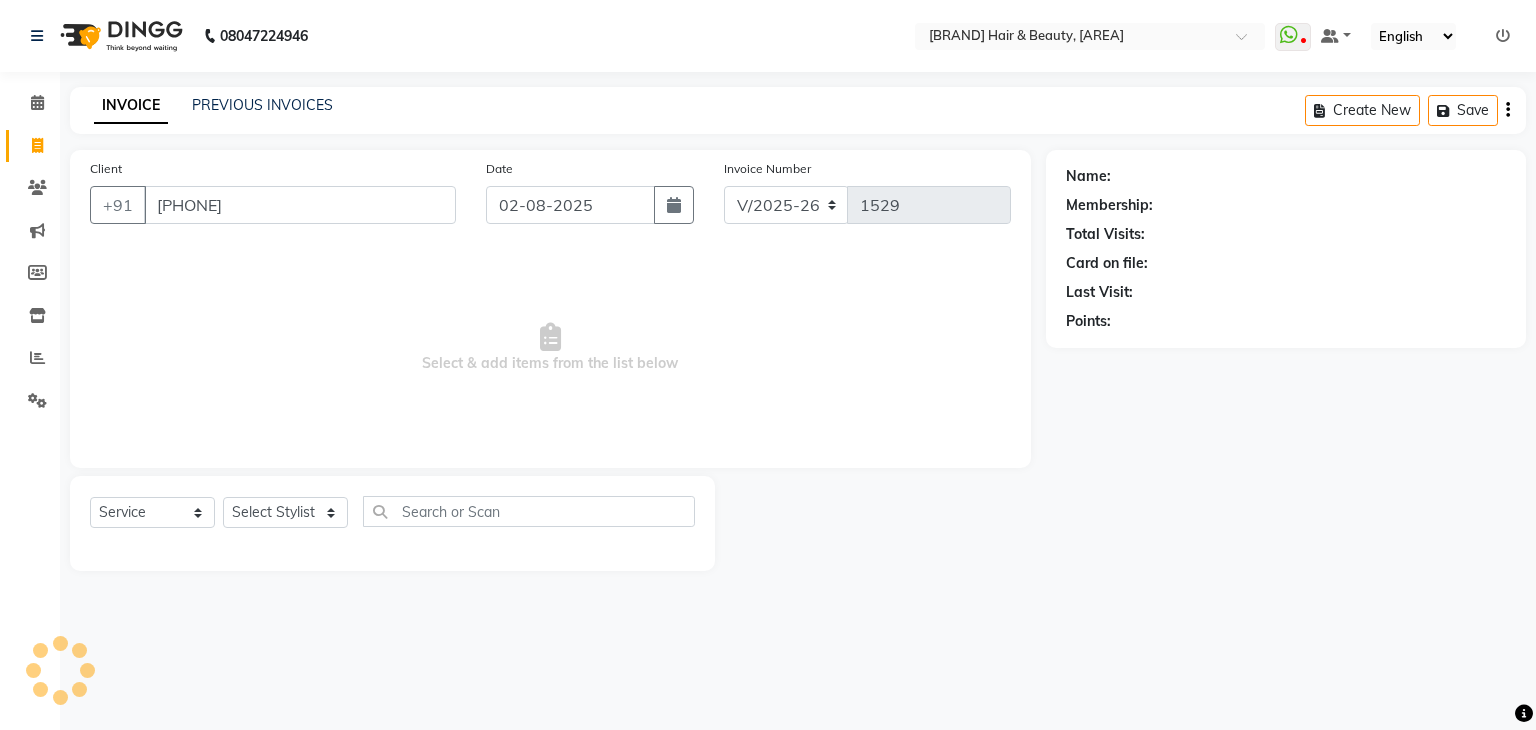 select on "1: Object" 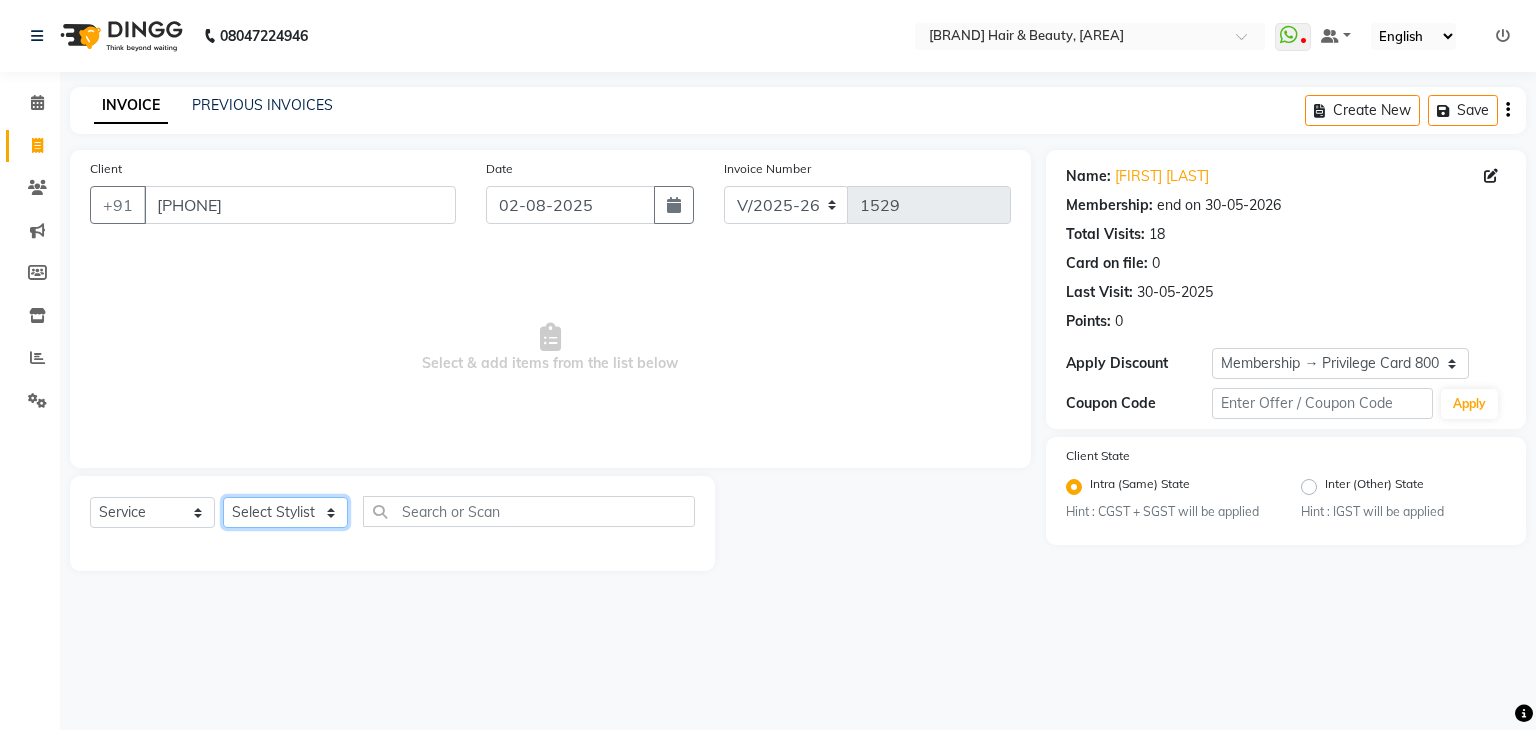 click on "Select Stylist Admin [NAME] [NAME] [NAME] [NAME] [NAME] [NAME] [NAME] [NAME]" 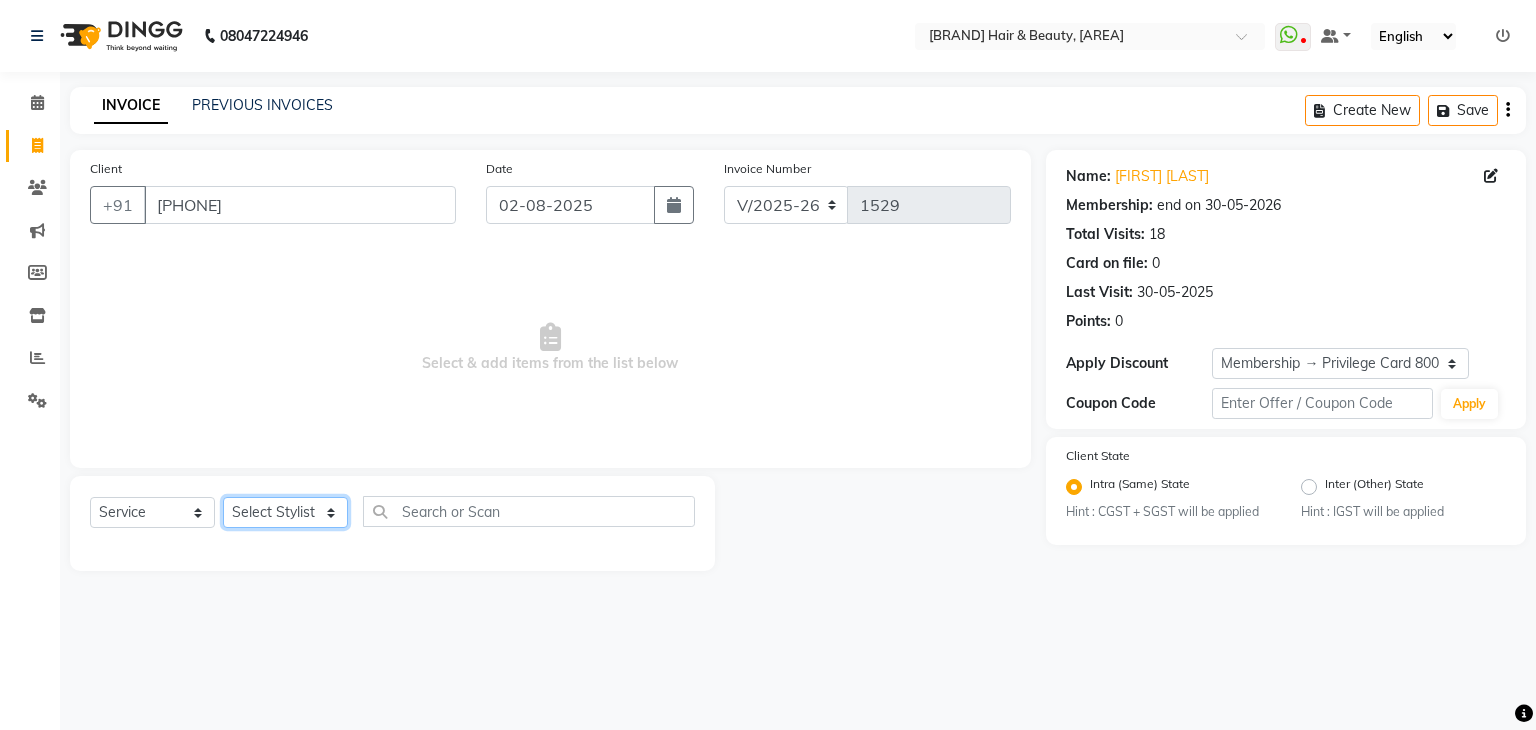 select on "31656" 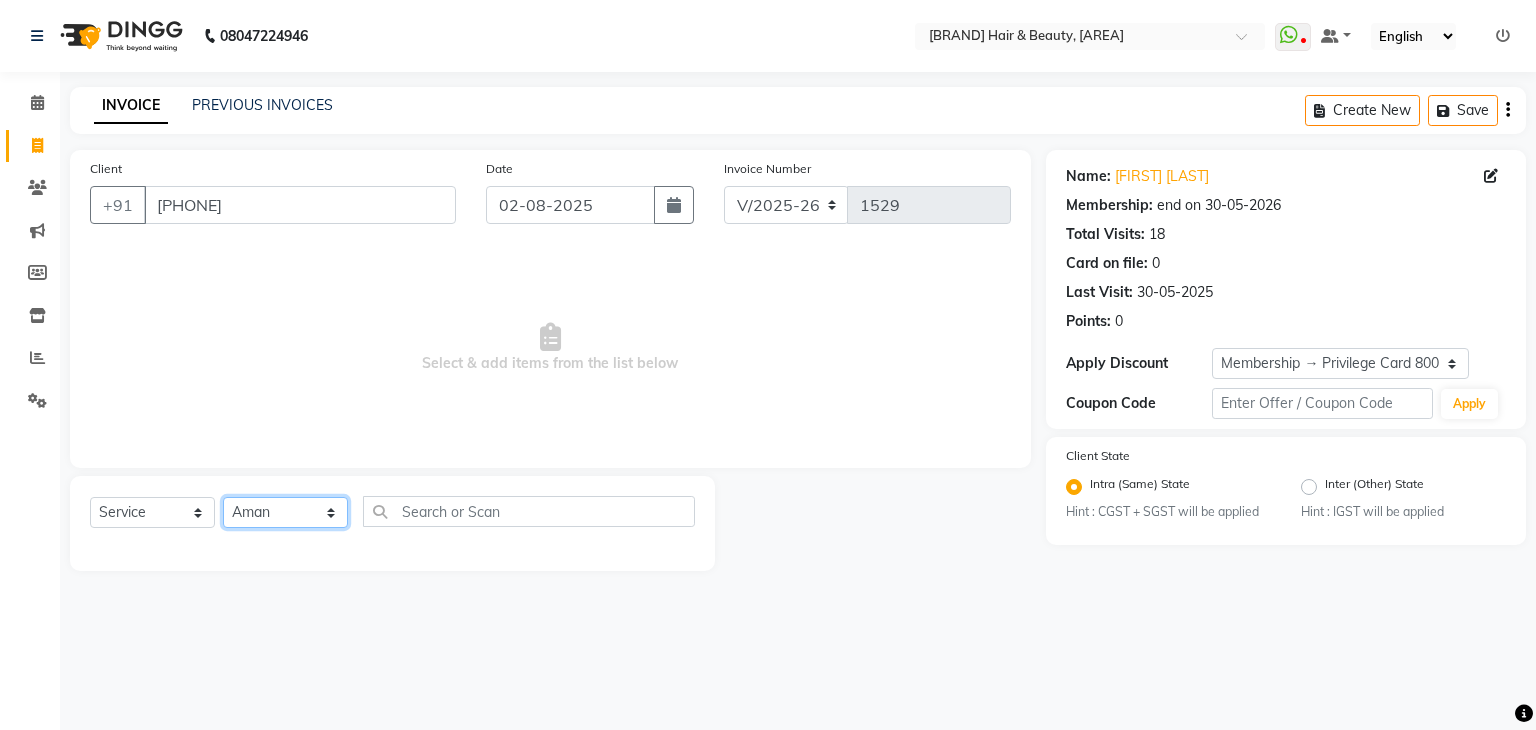 click on "Select Stylist Admin [NAME] [NAME] [NAME] [NAME] [NAME] [NAME] [NAME] [NAME]" 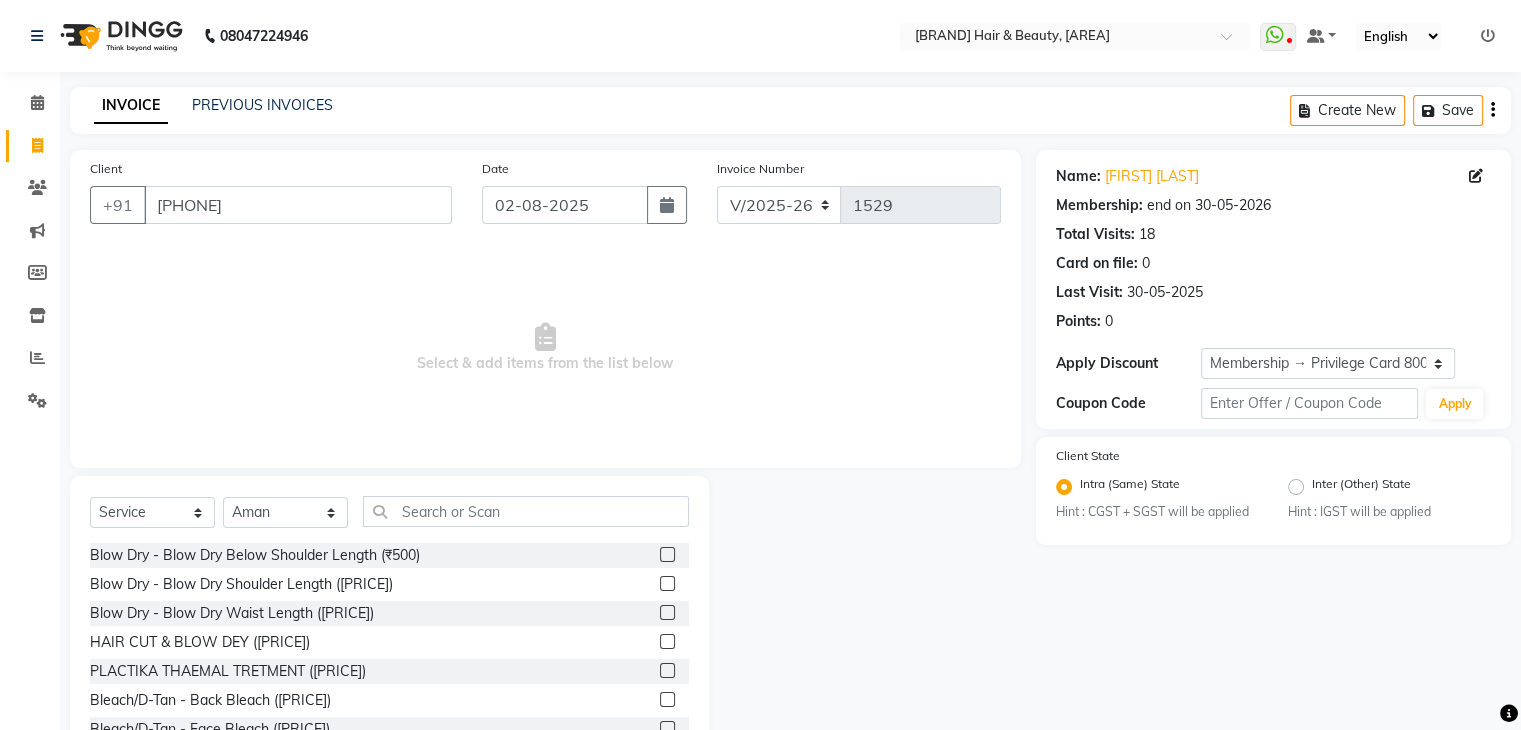 click on "Select Service Product Membership Package Voucher Prepaid Gift Card Select Stylist Admin Aman Gayatri Jeetu Mick Raj Rashmi Rasika Sarang" 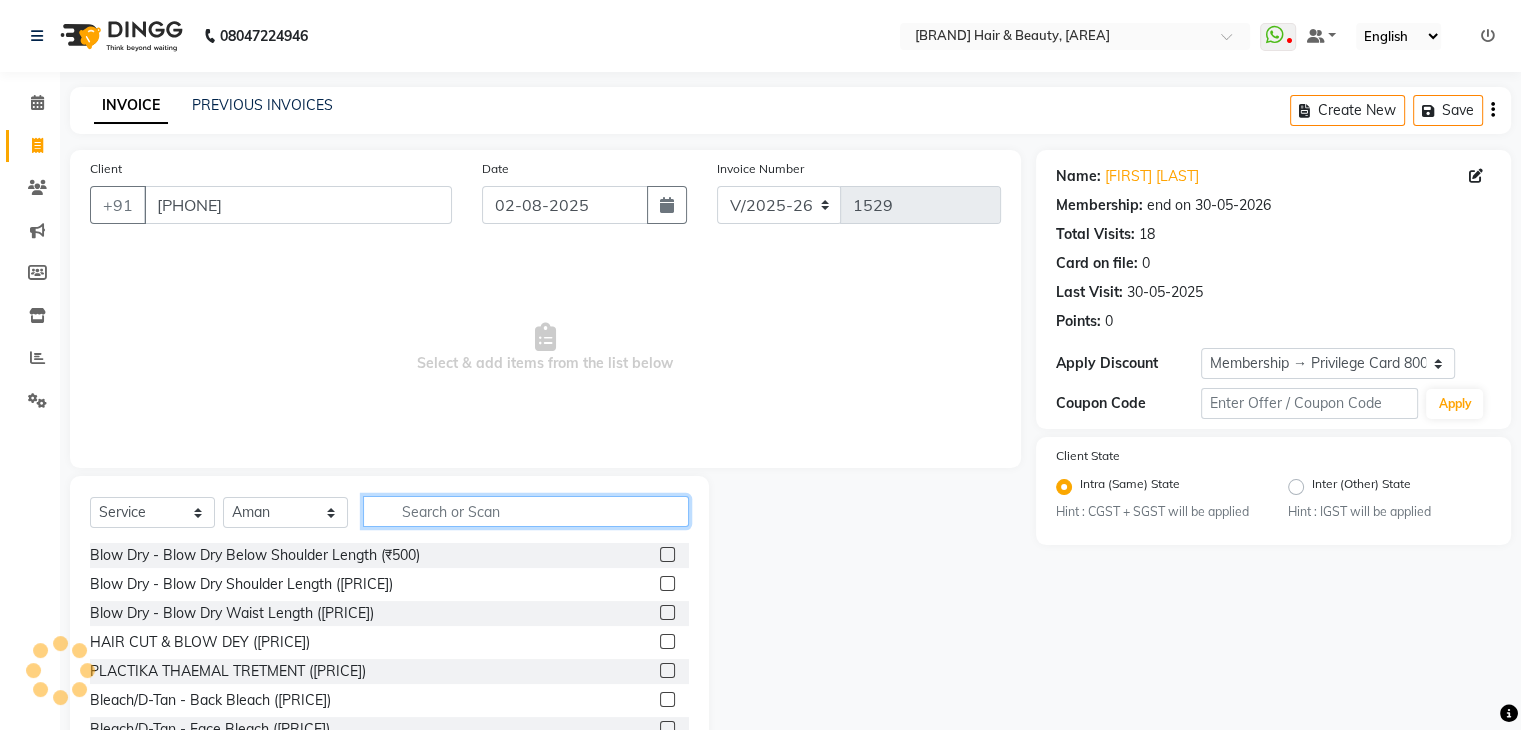 click 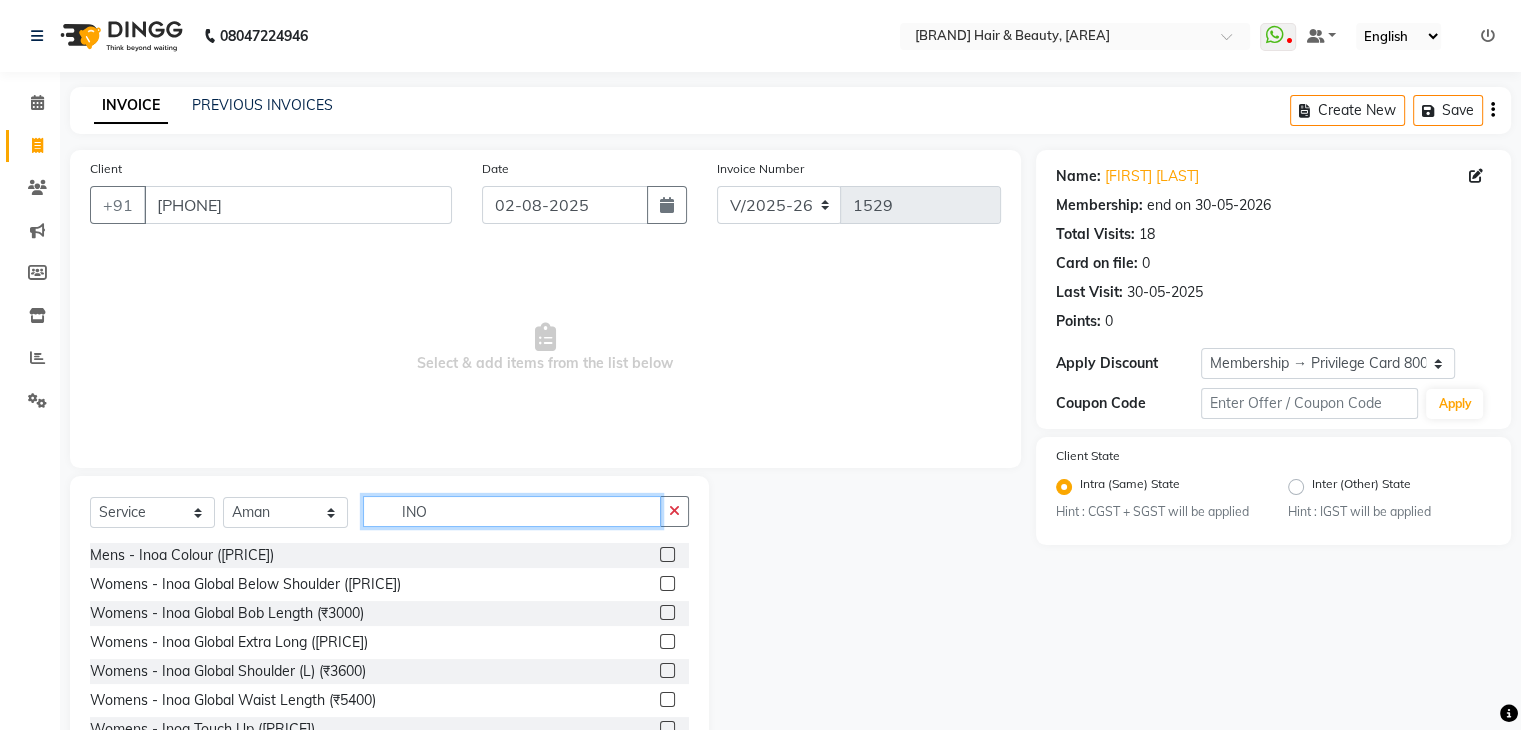 type on "INO" 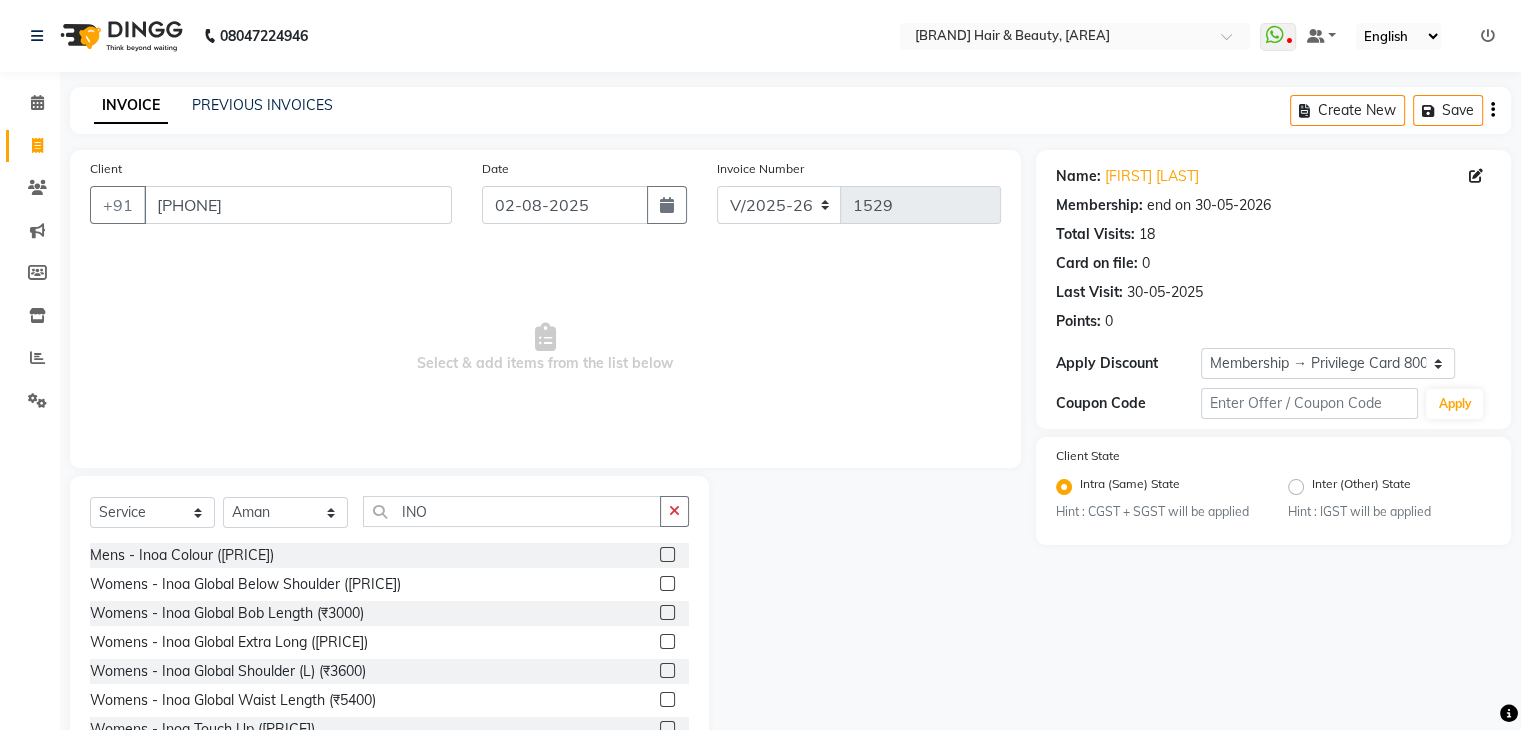 click 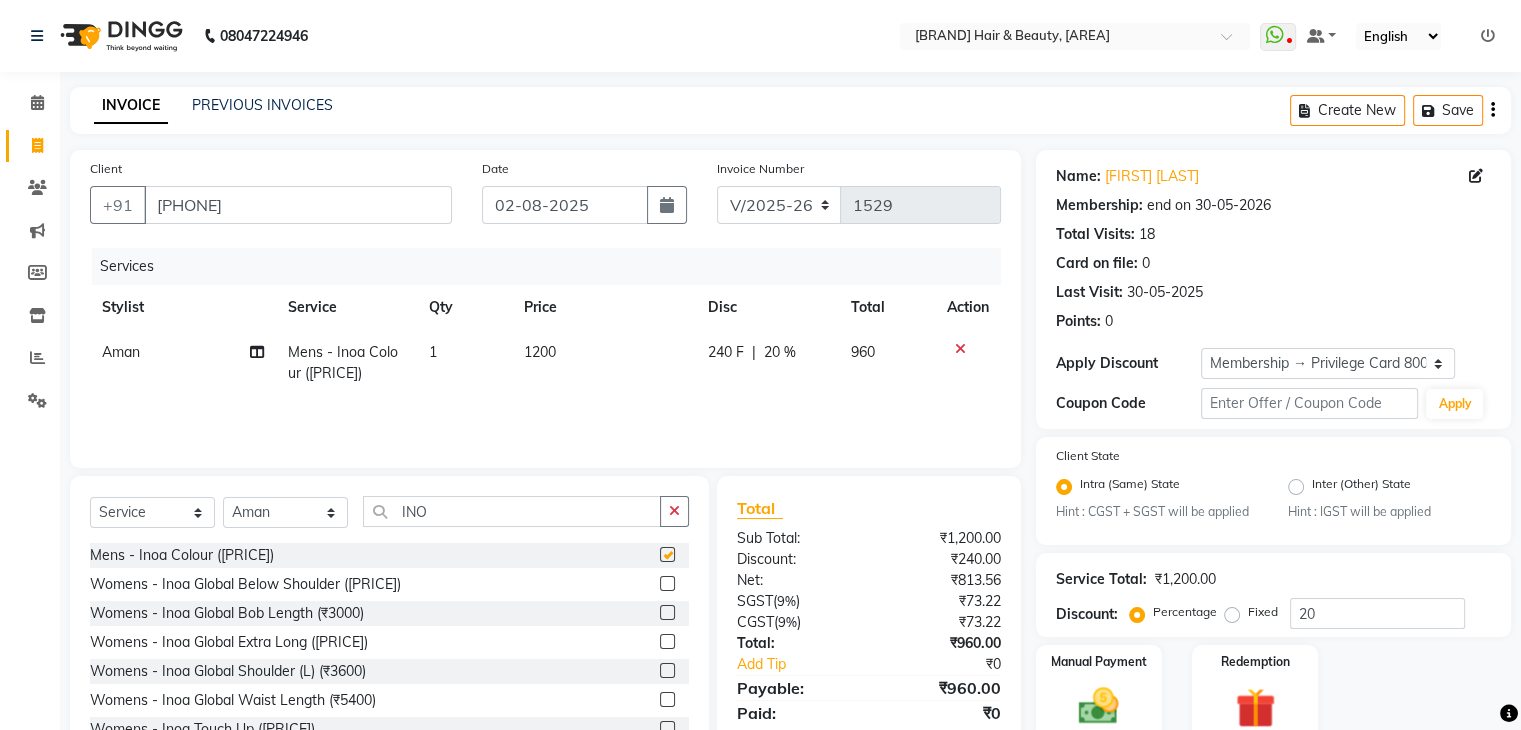 checkbox on "false" 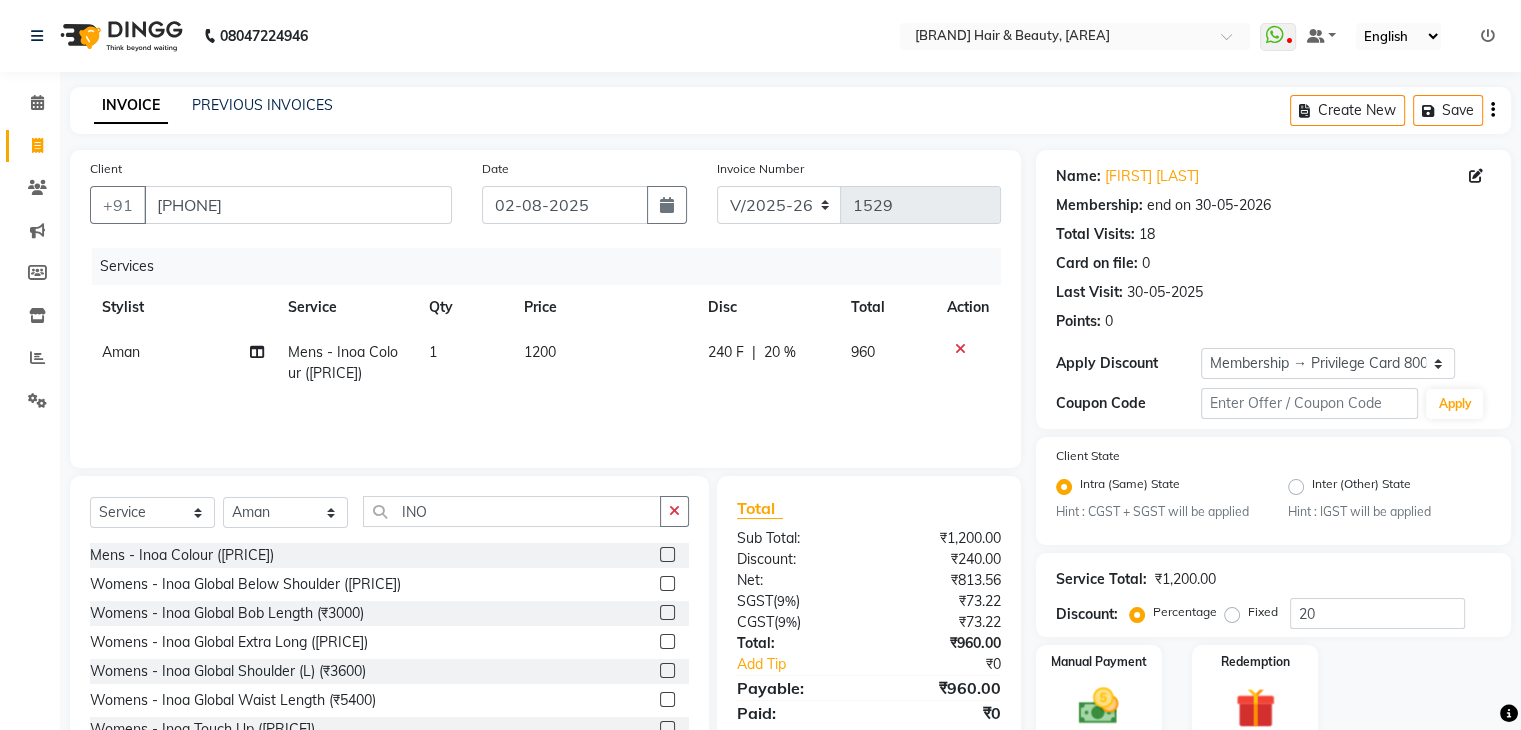click on "Services Stylist Service Qty Price Disc Total Action Aman Mens - Inoa Colour ([PRICE]) 1 1200 240 F | 20 % 960" 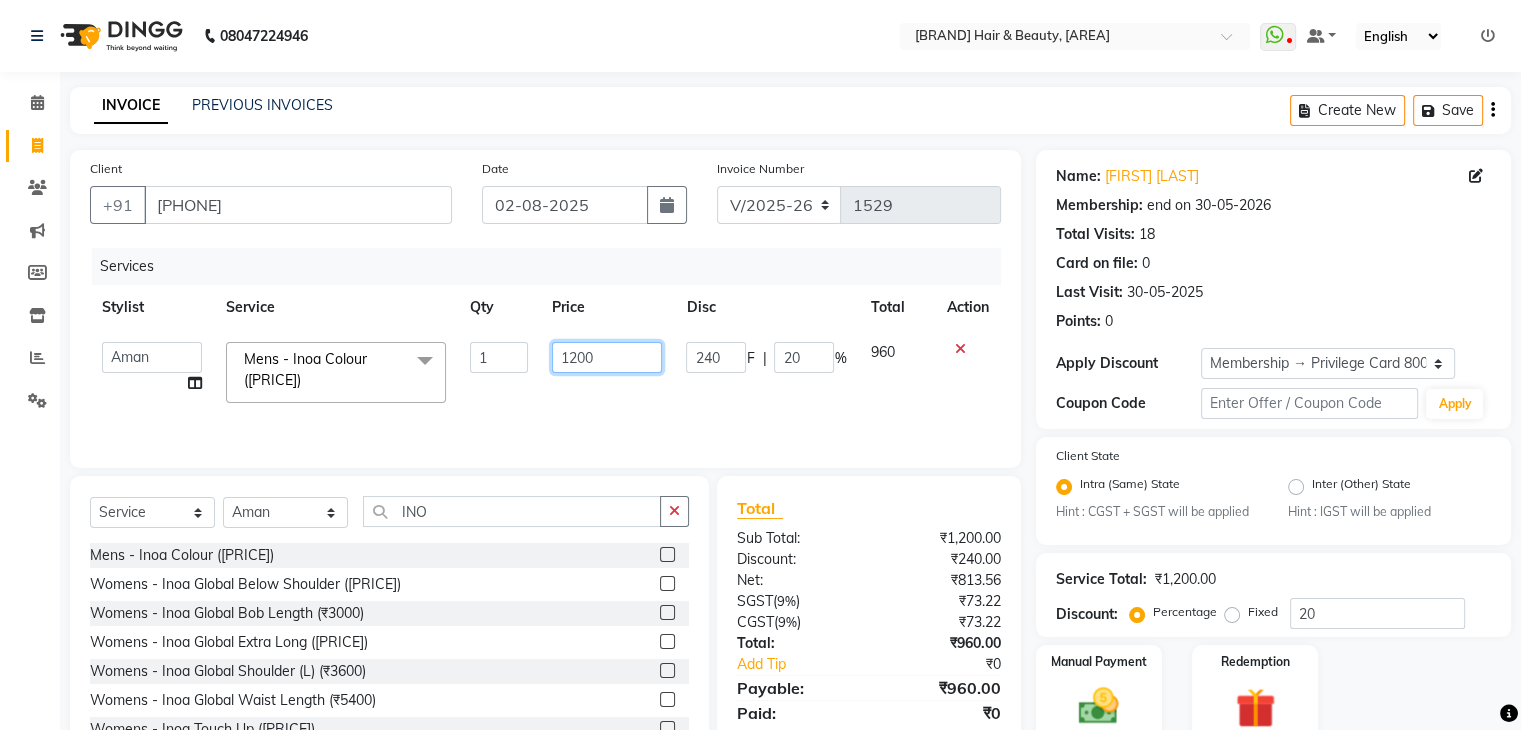 click on "1200" 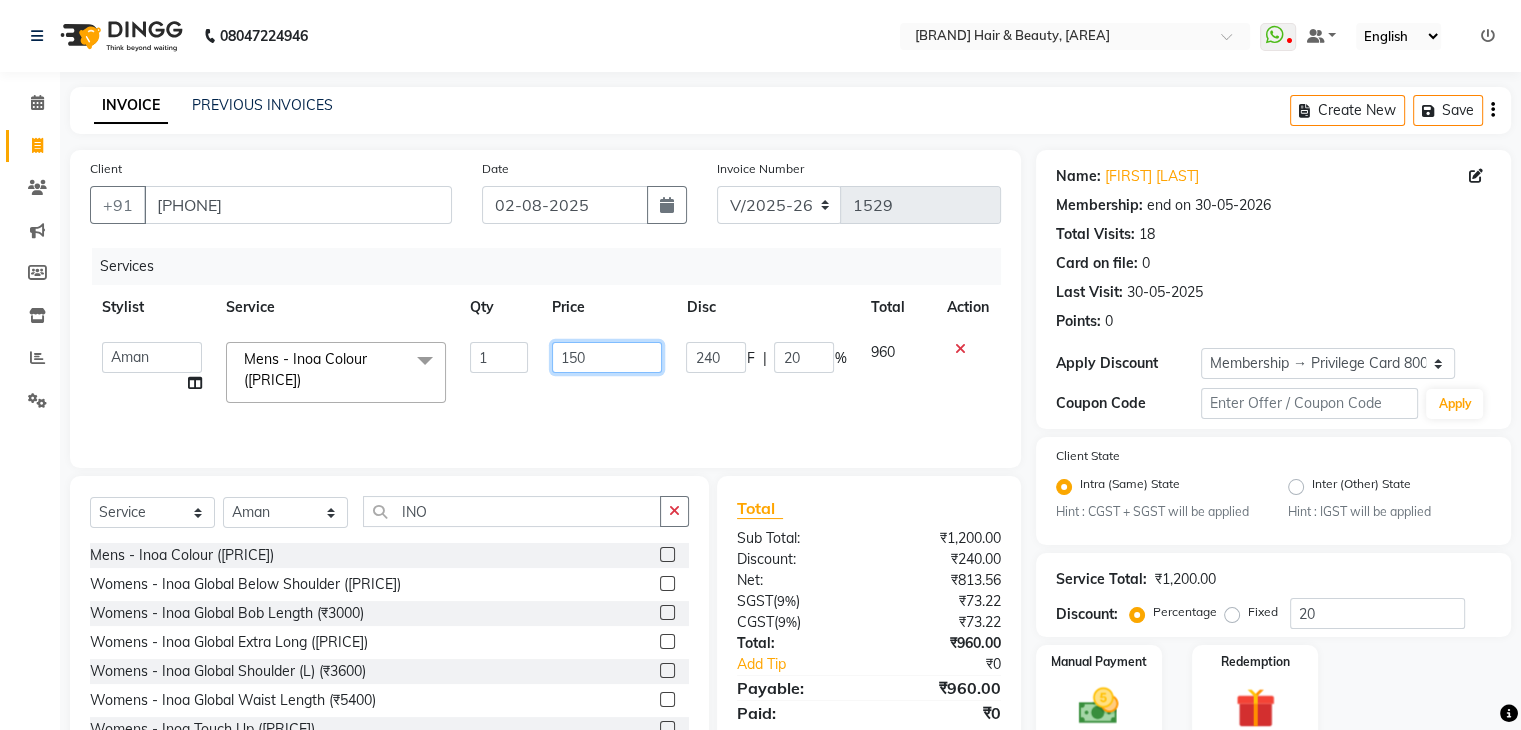 type on "1500" 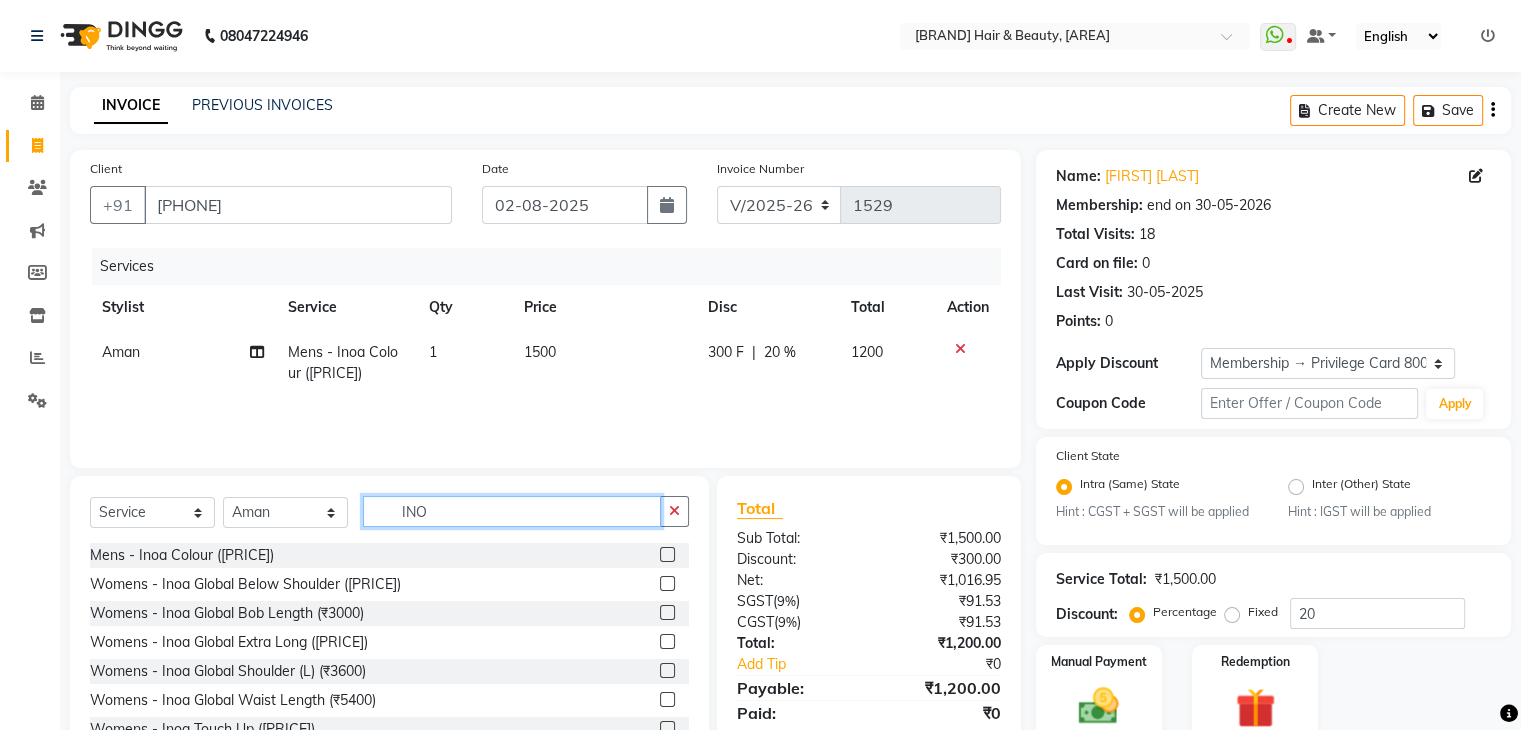 click on "INO" 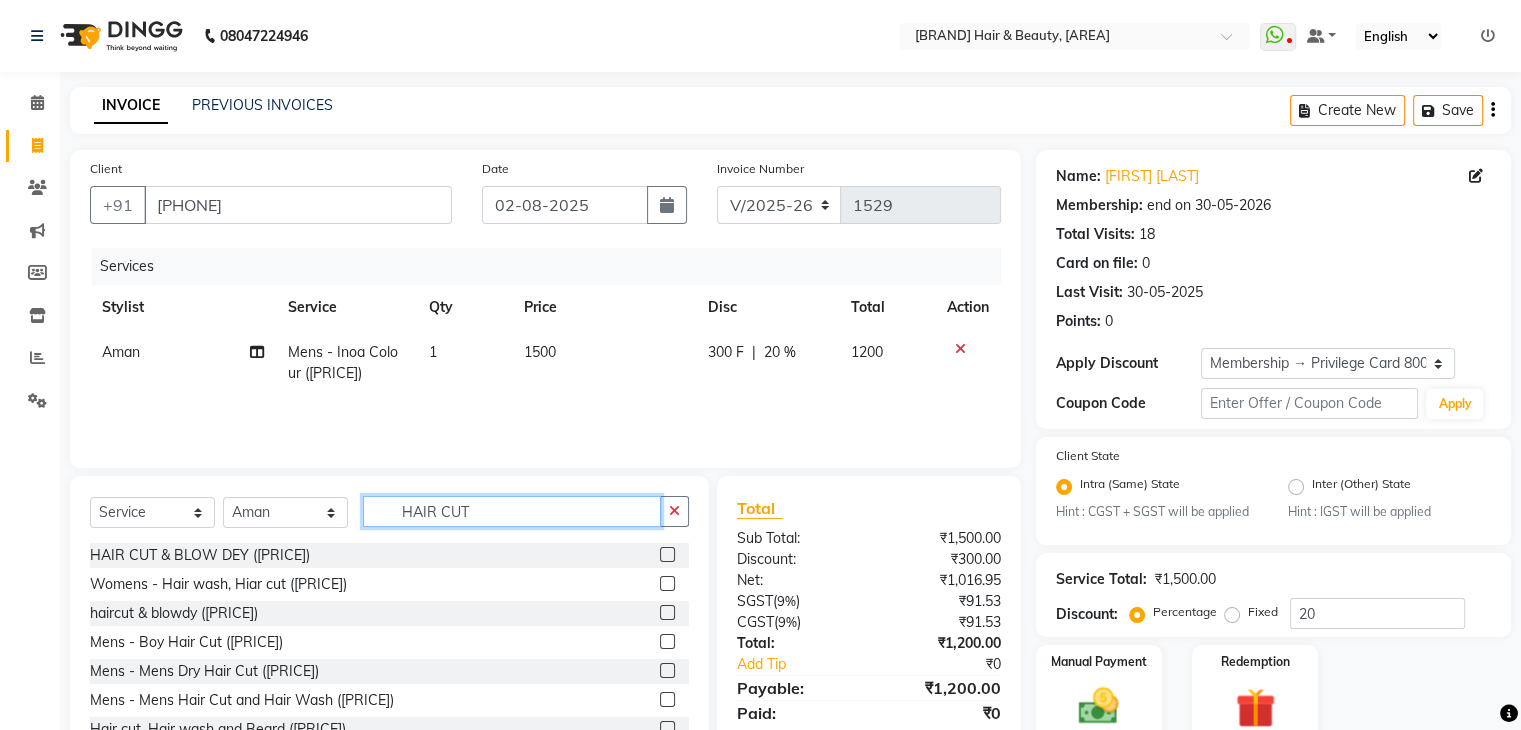 scroll, scrollTop: 88, scrollLeft: 0, axis: vertical 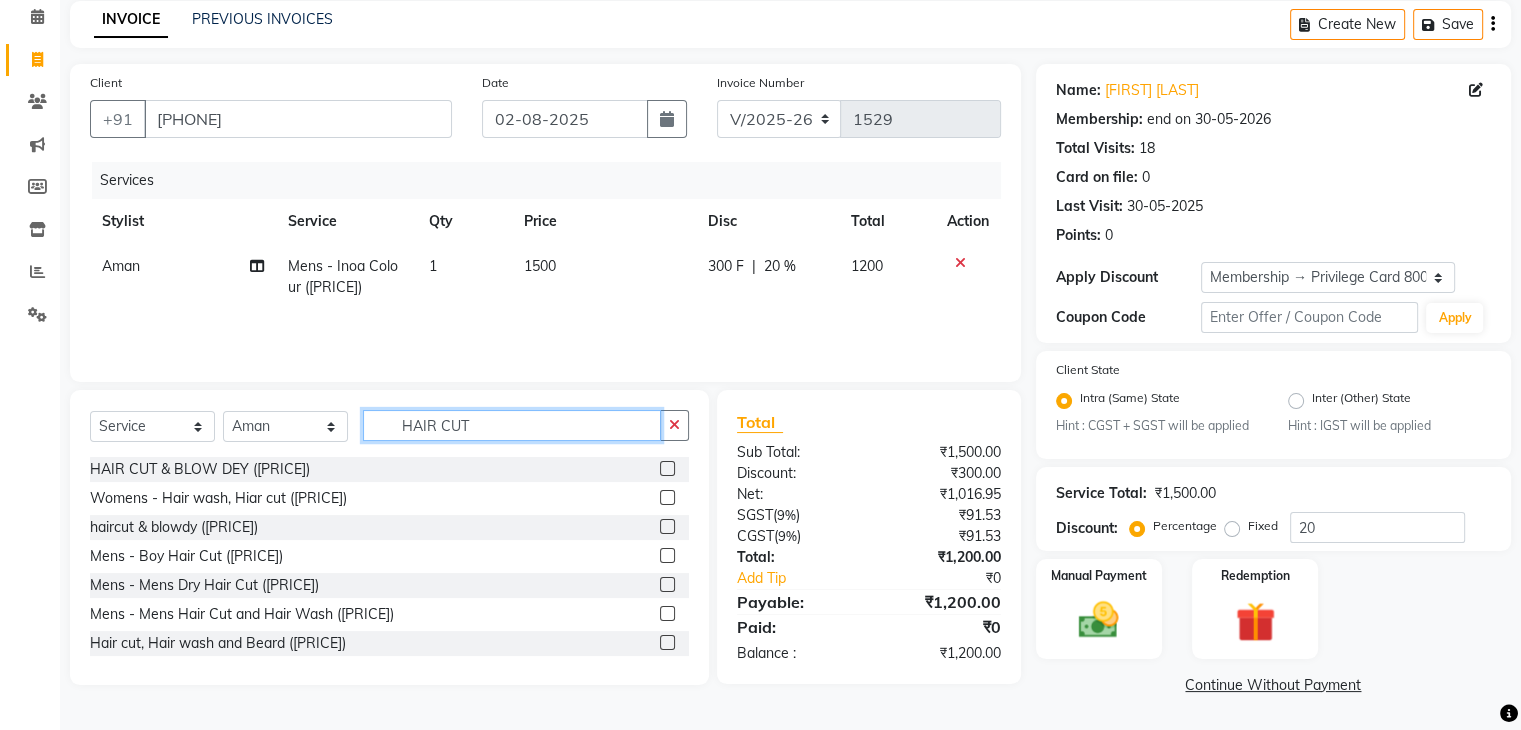 type on "HAIR CUT" 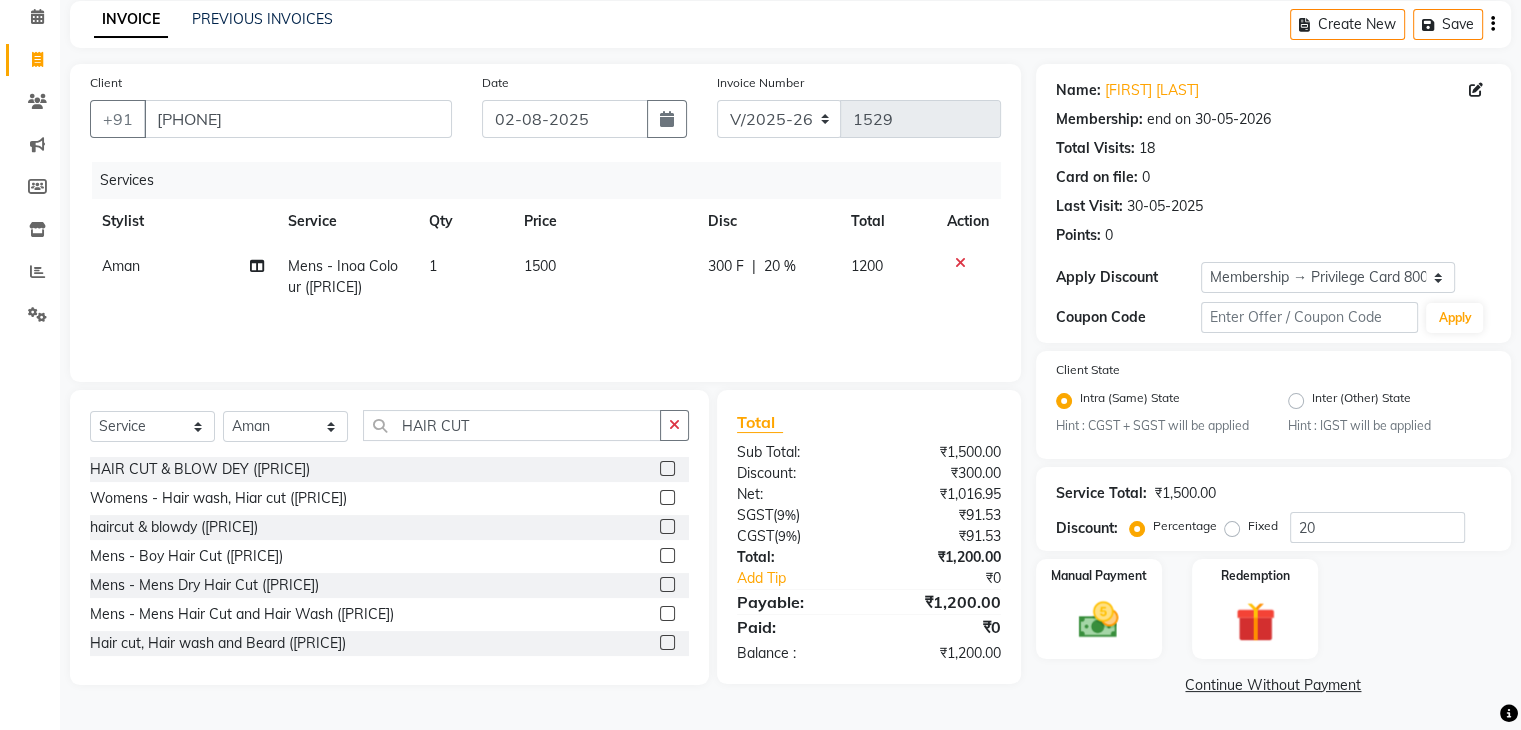 click 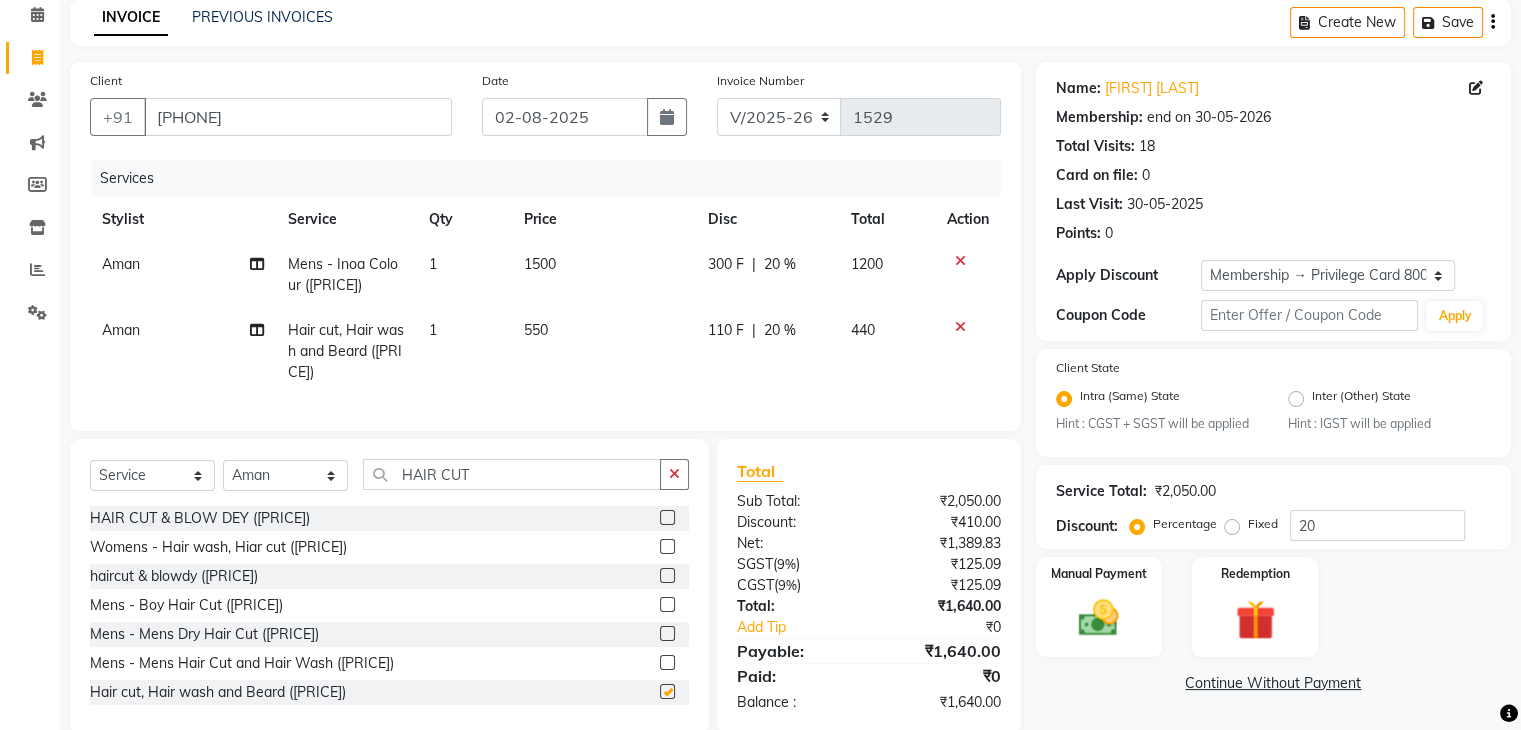 checkbox on "false" 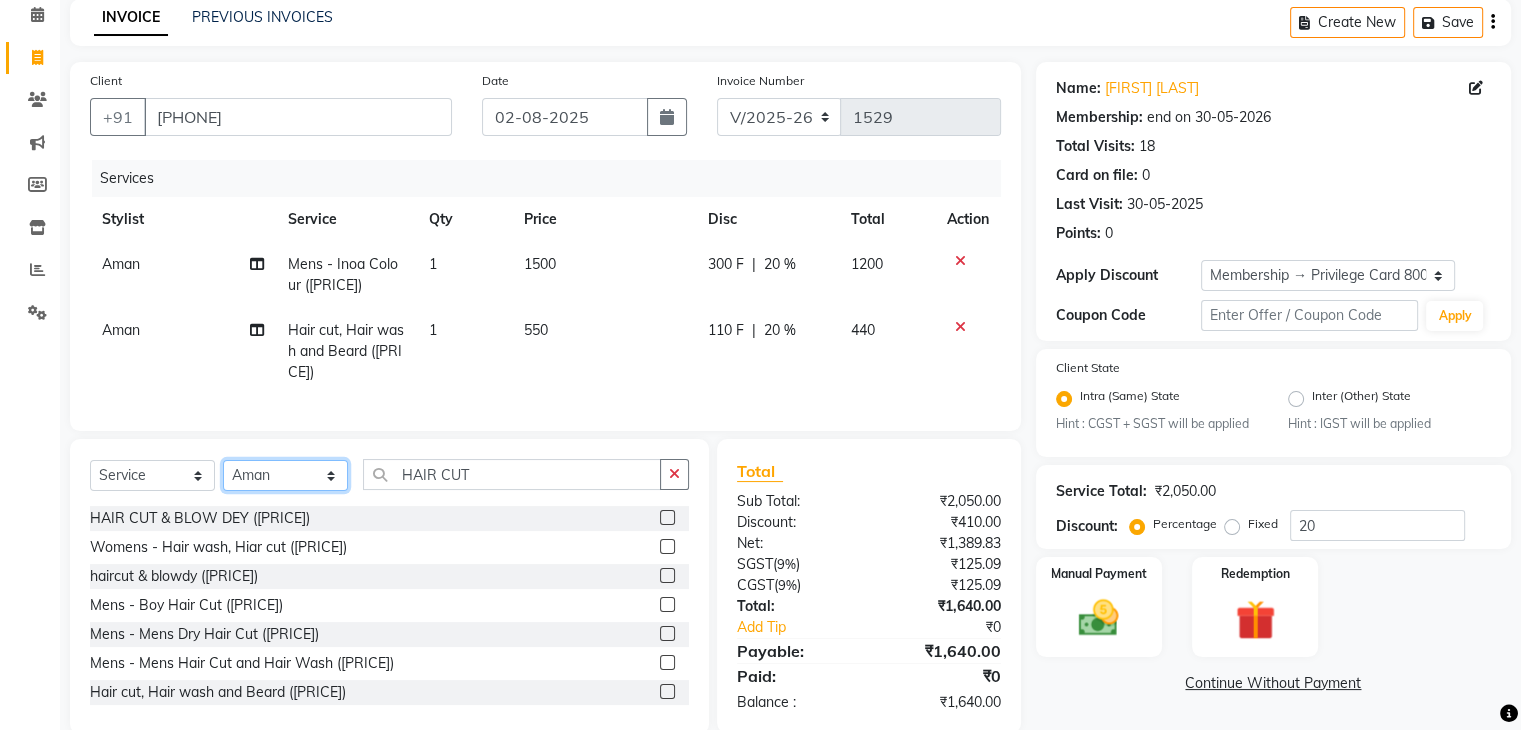 click on "Select Stylist Admin [NAME] [NAME] [NAME] [NAME] [NAME] [NAME] [NAME] [NAME]" 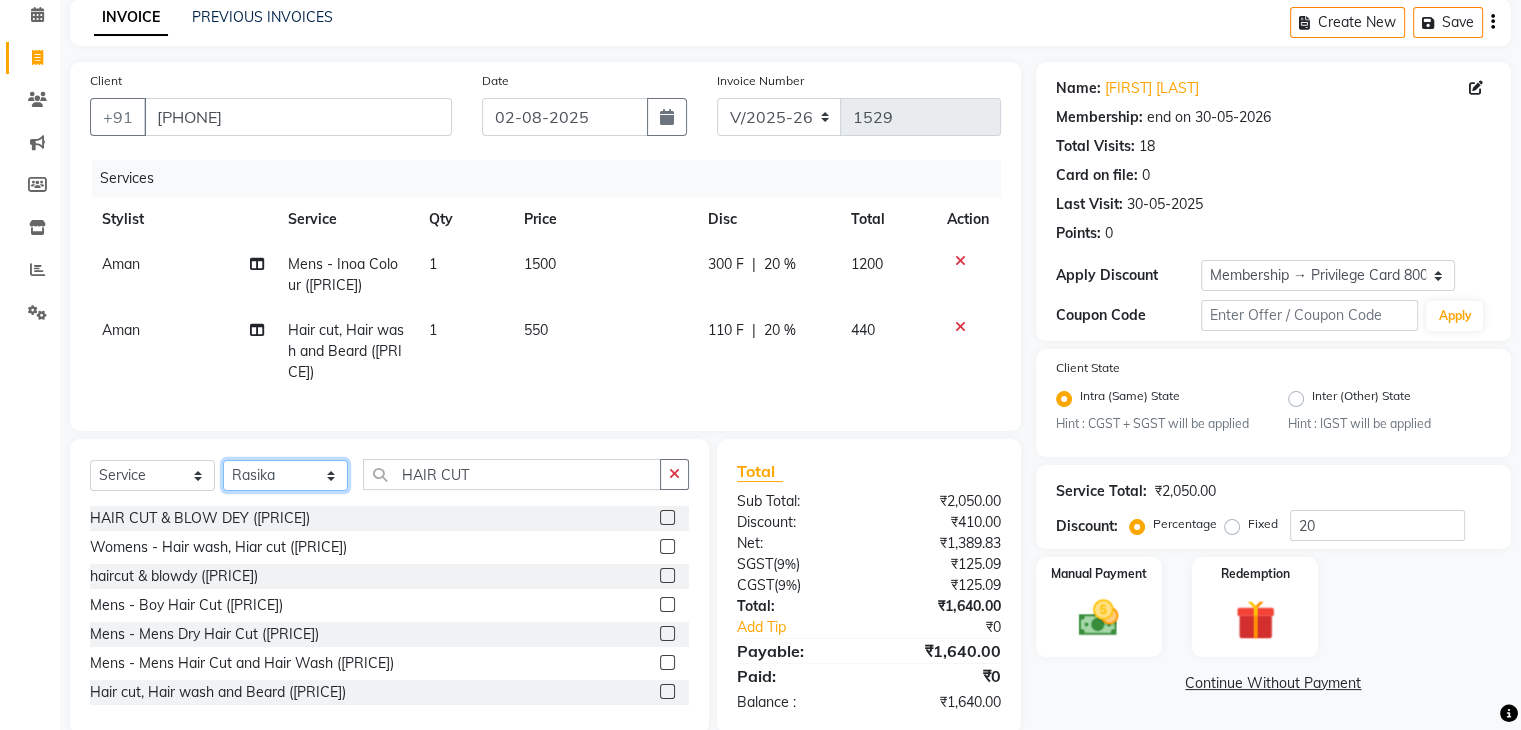 click on "Select Stylist Admin [NAME] [NAME] [NAME] [NAME] [NAME] [NAME] [NAME] [NAME]" 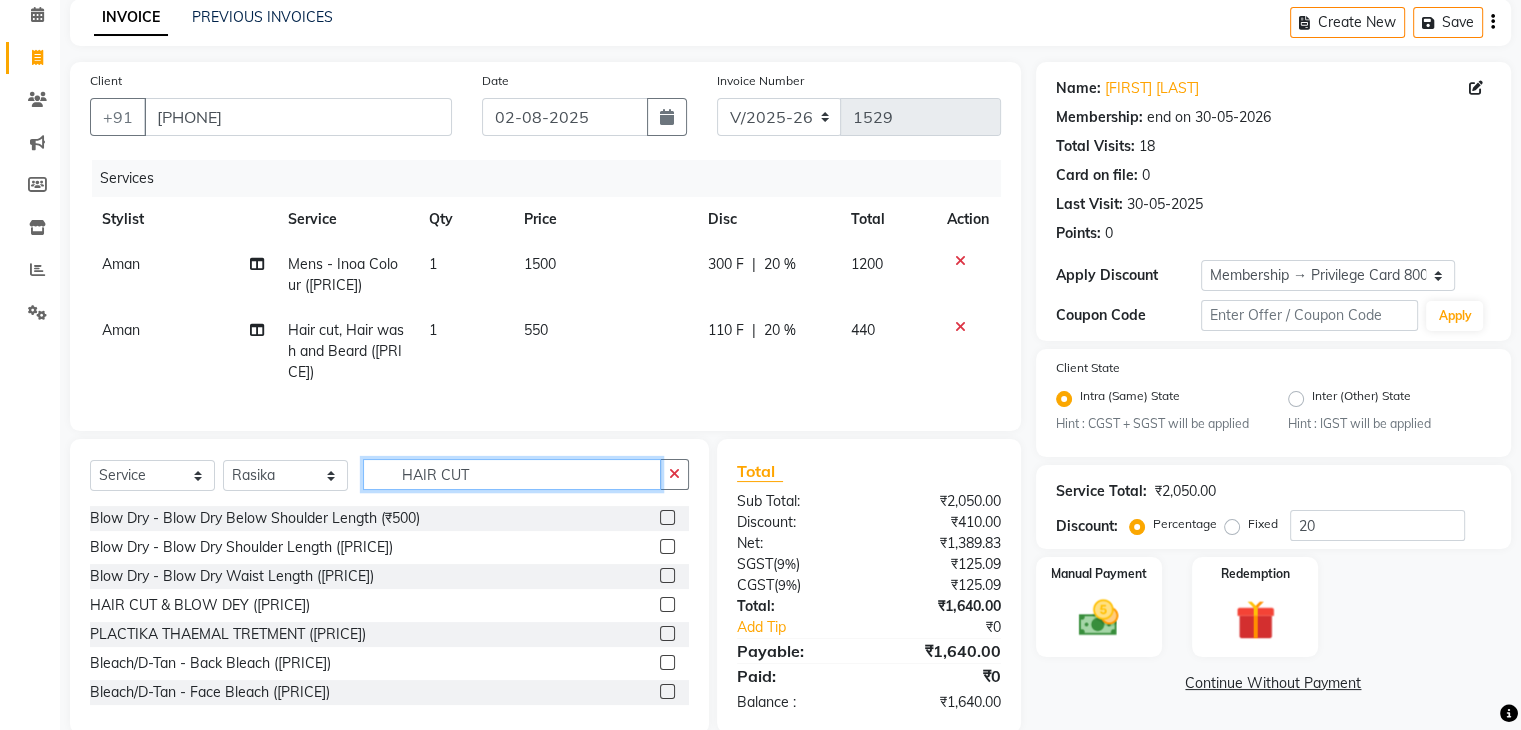 click on "HAIR CUT" 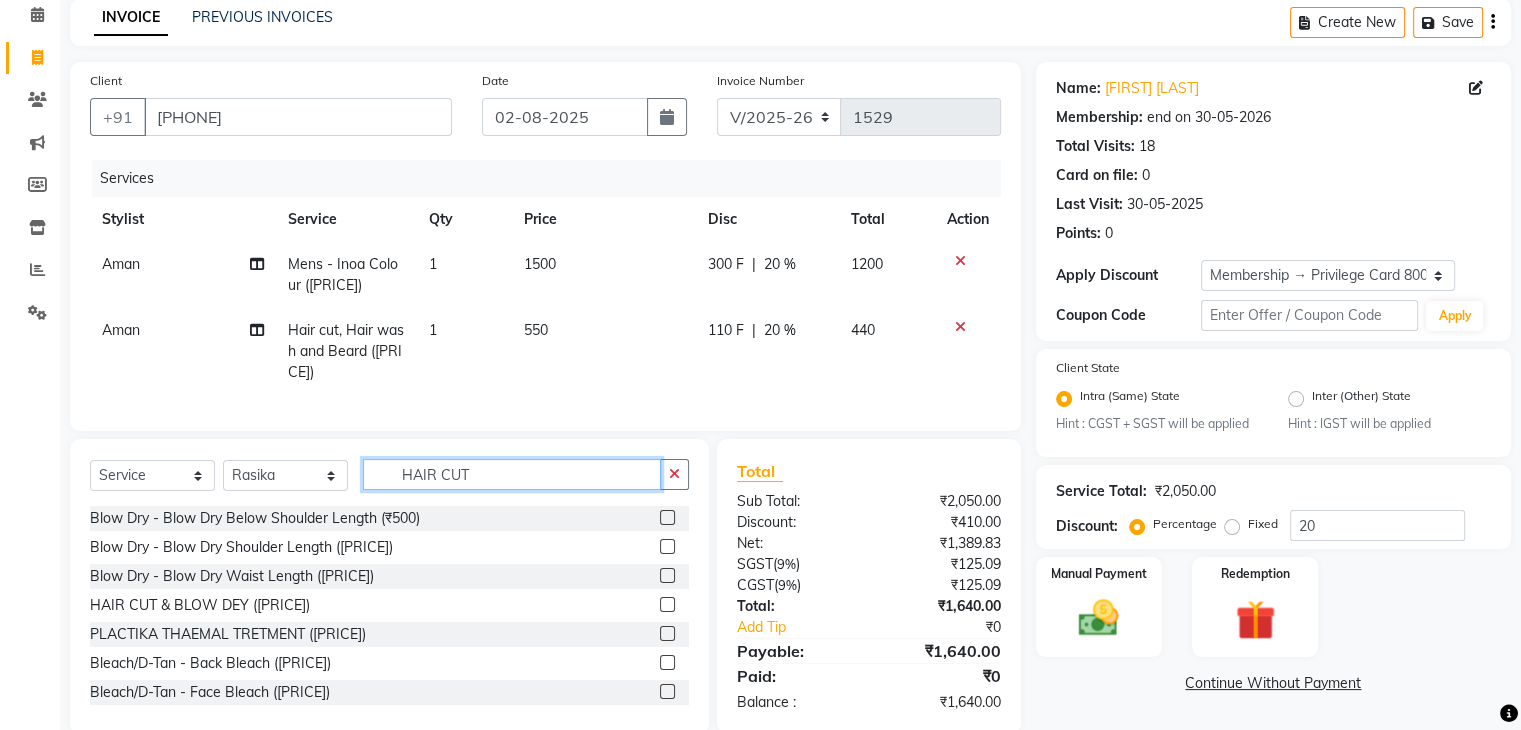 click on "HAIR CUT" 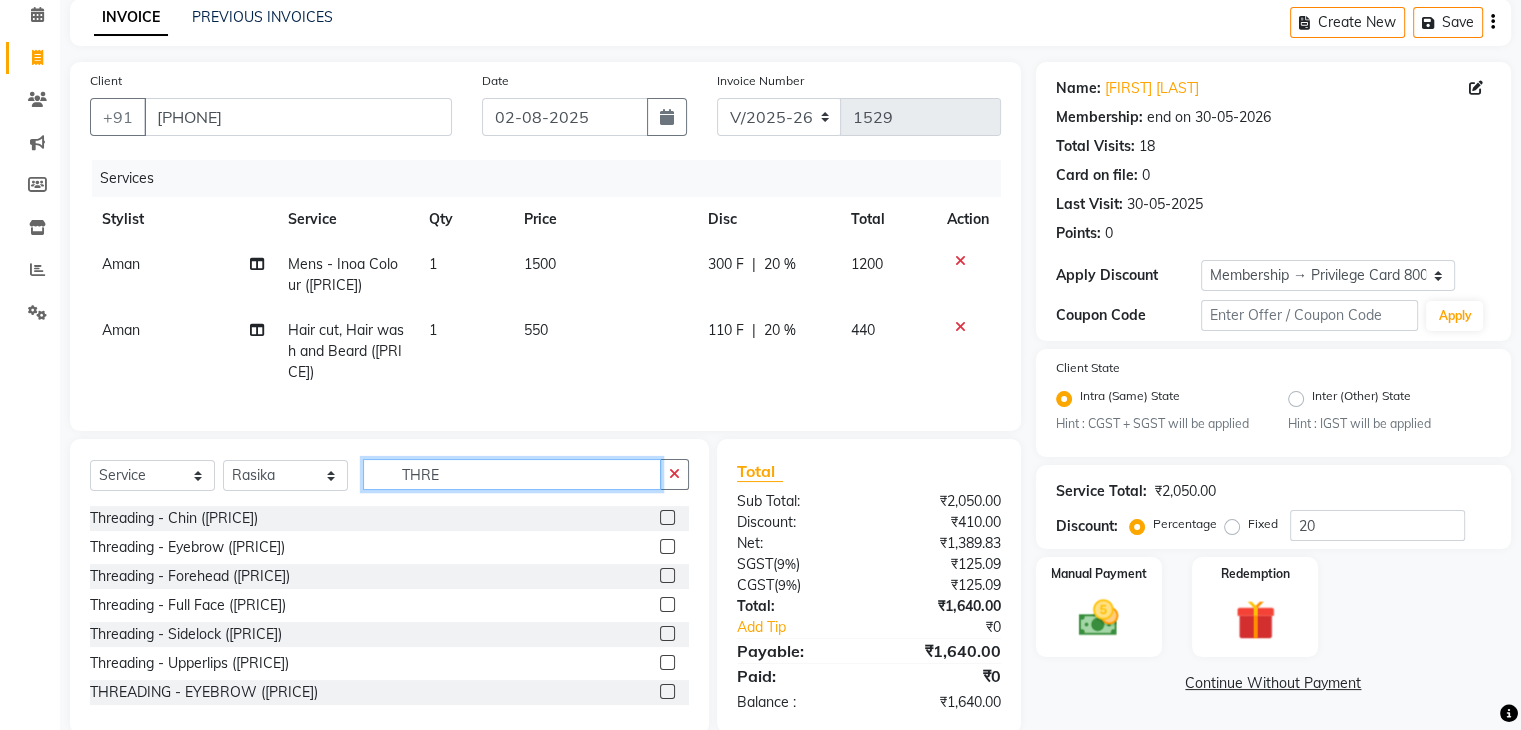 scroll, scrollTop: 138, scrollLeft: 0, axis: vertical 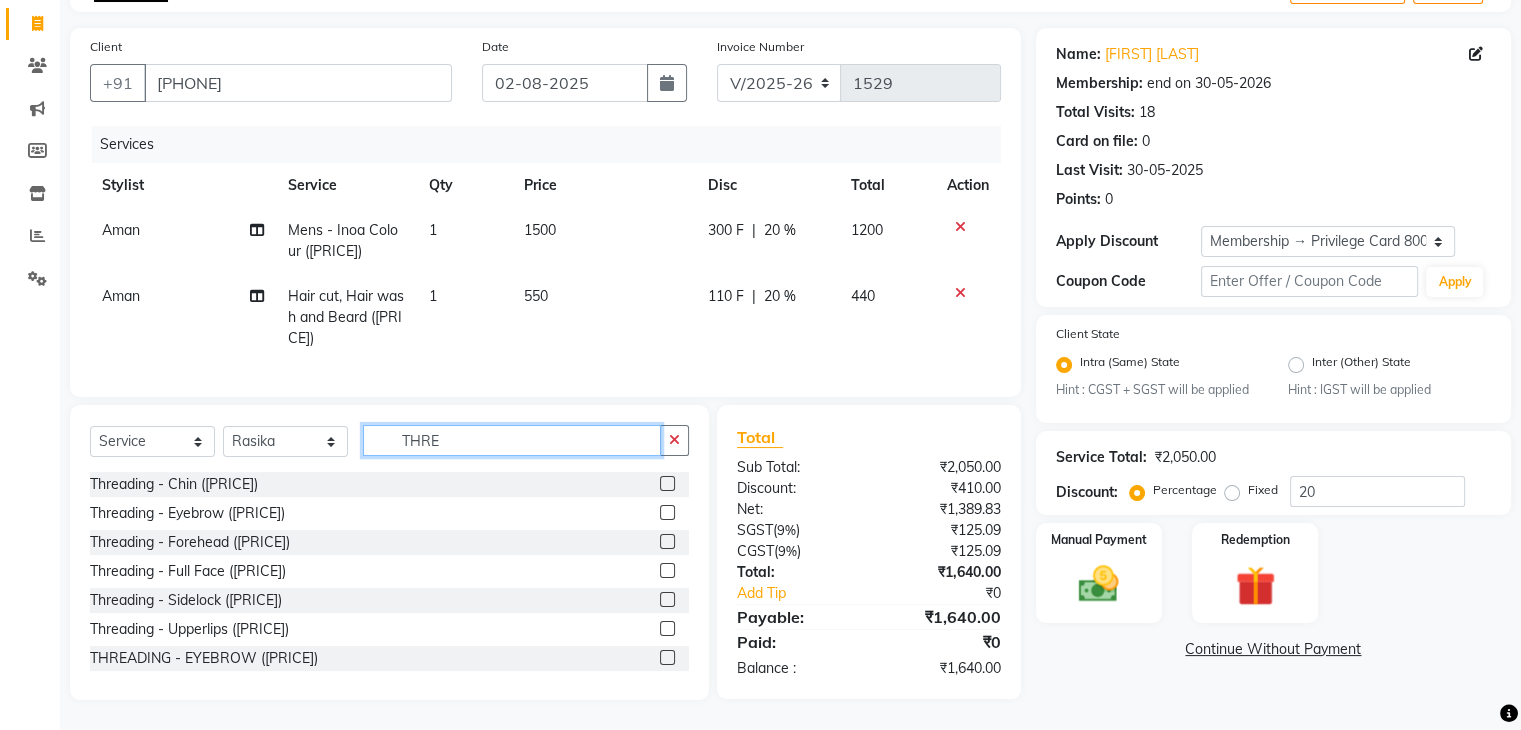 type on "THRE" 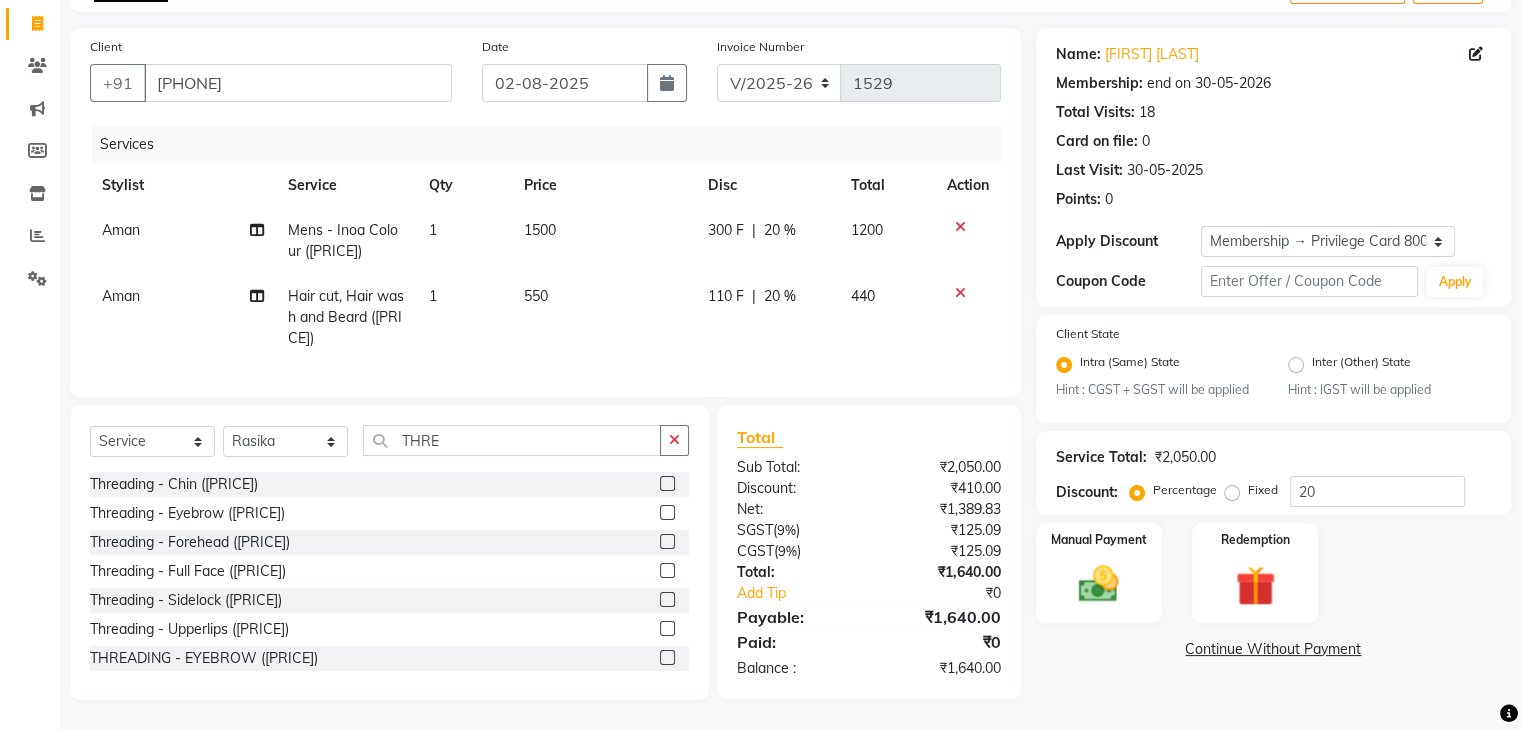 click 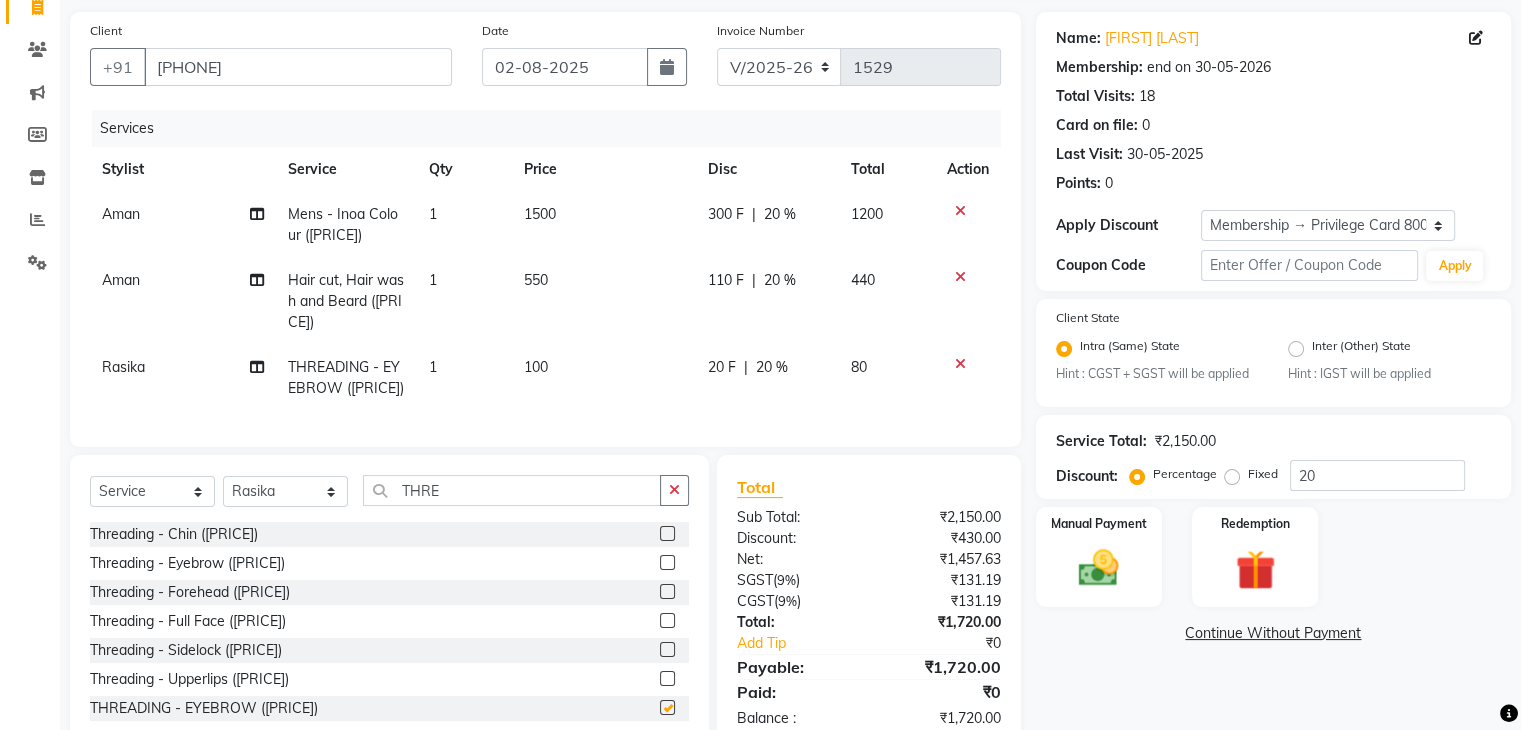 checkbox on "false" 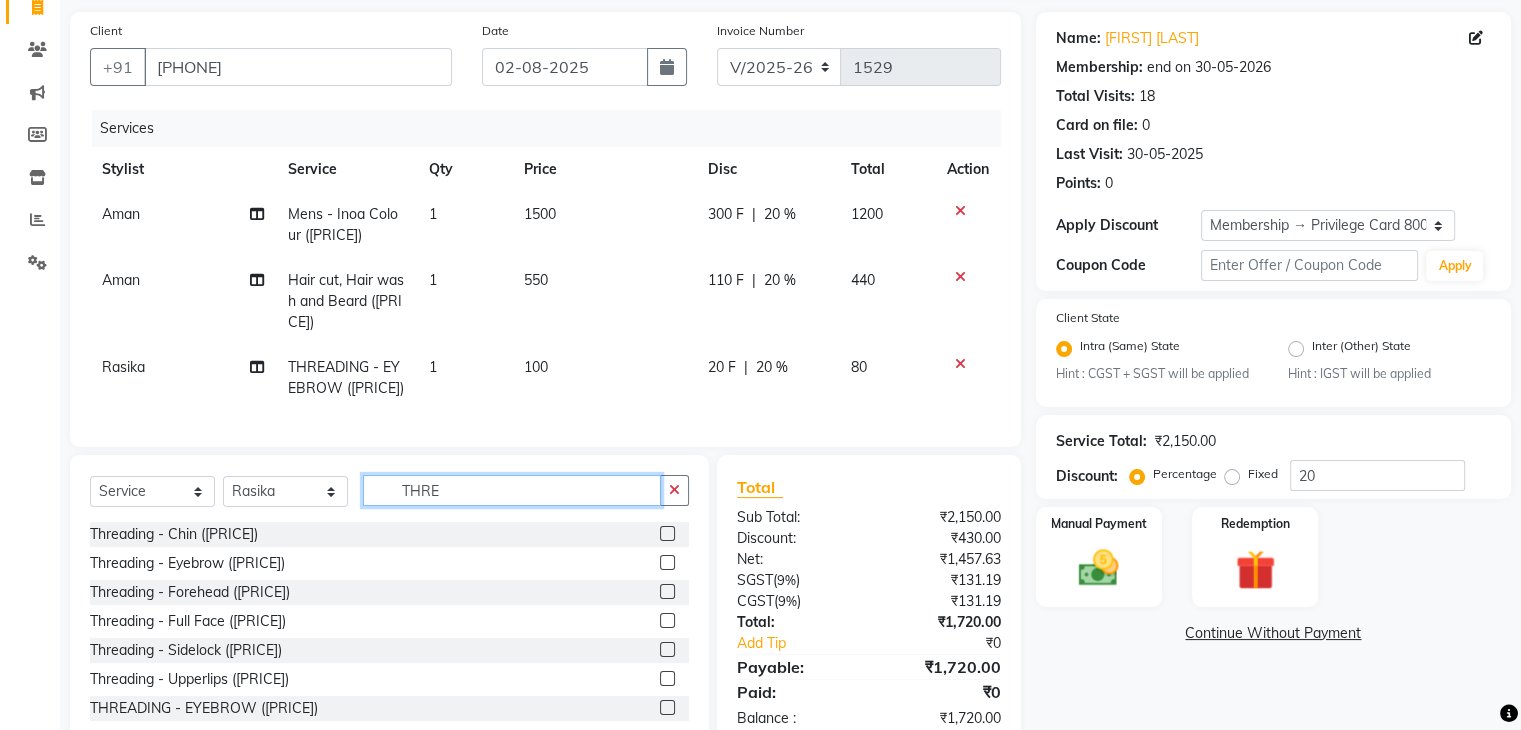 click on "THRE" 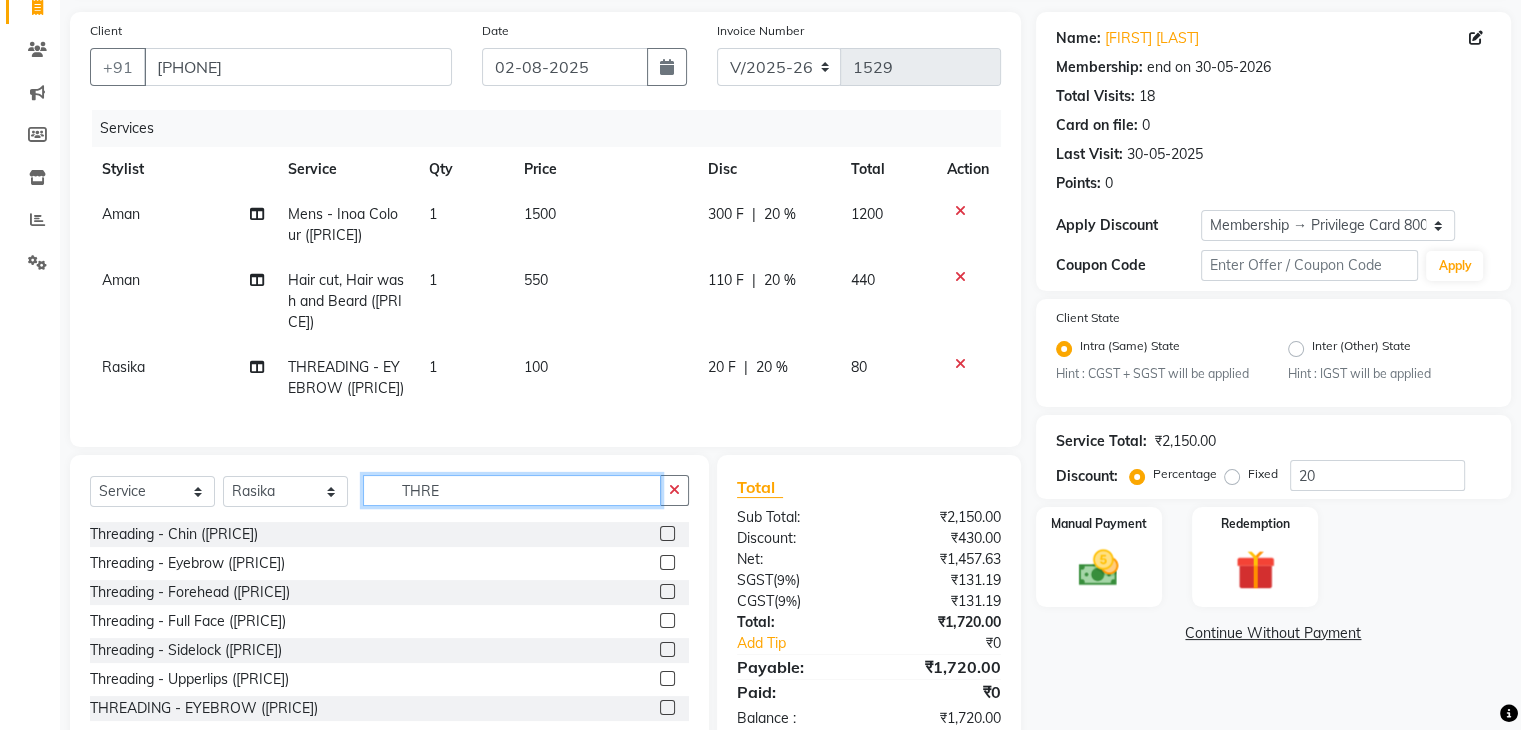 click on "THRE" 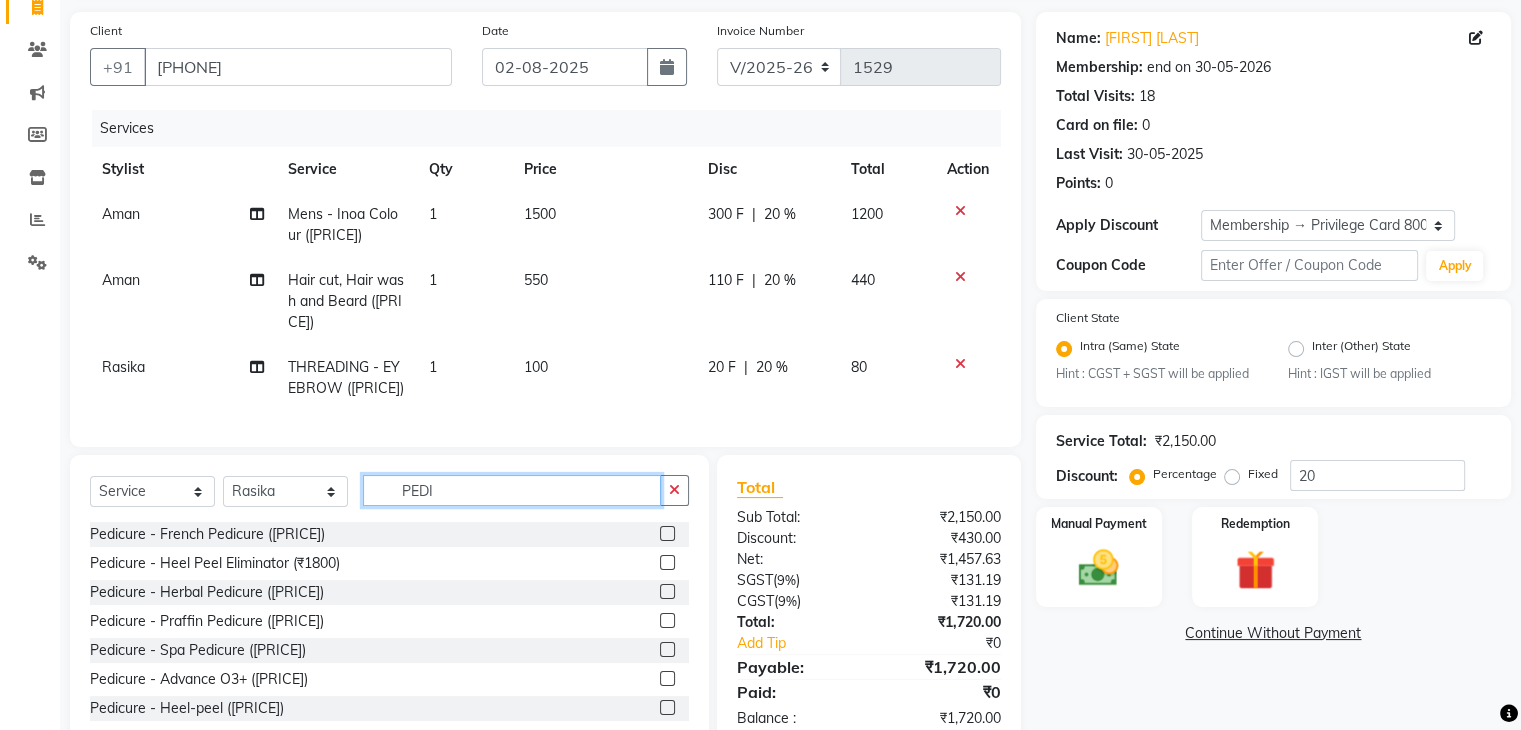scroll, scrollTop: 3, scrollLeft: 0, axis: vertical 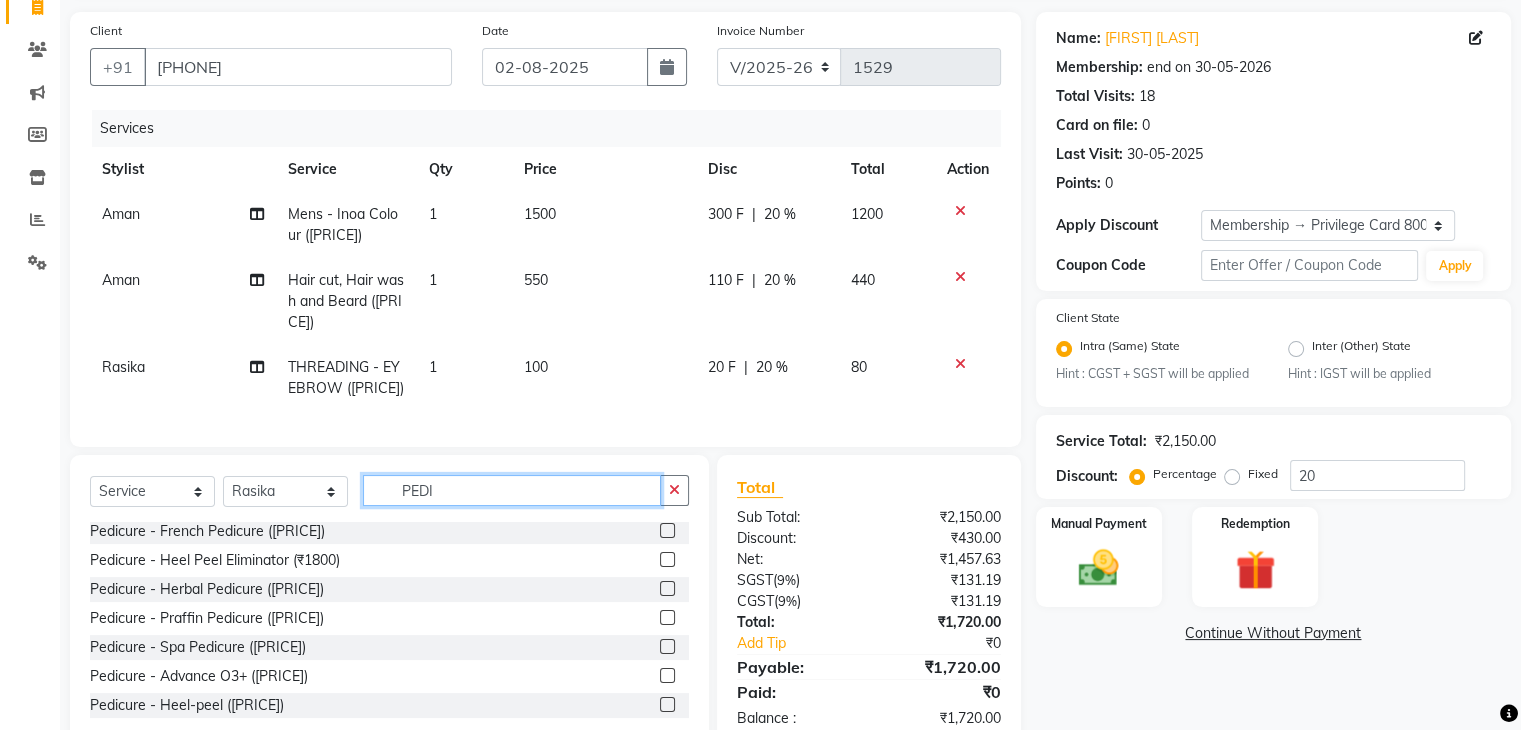 type on "PEDI" 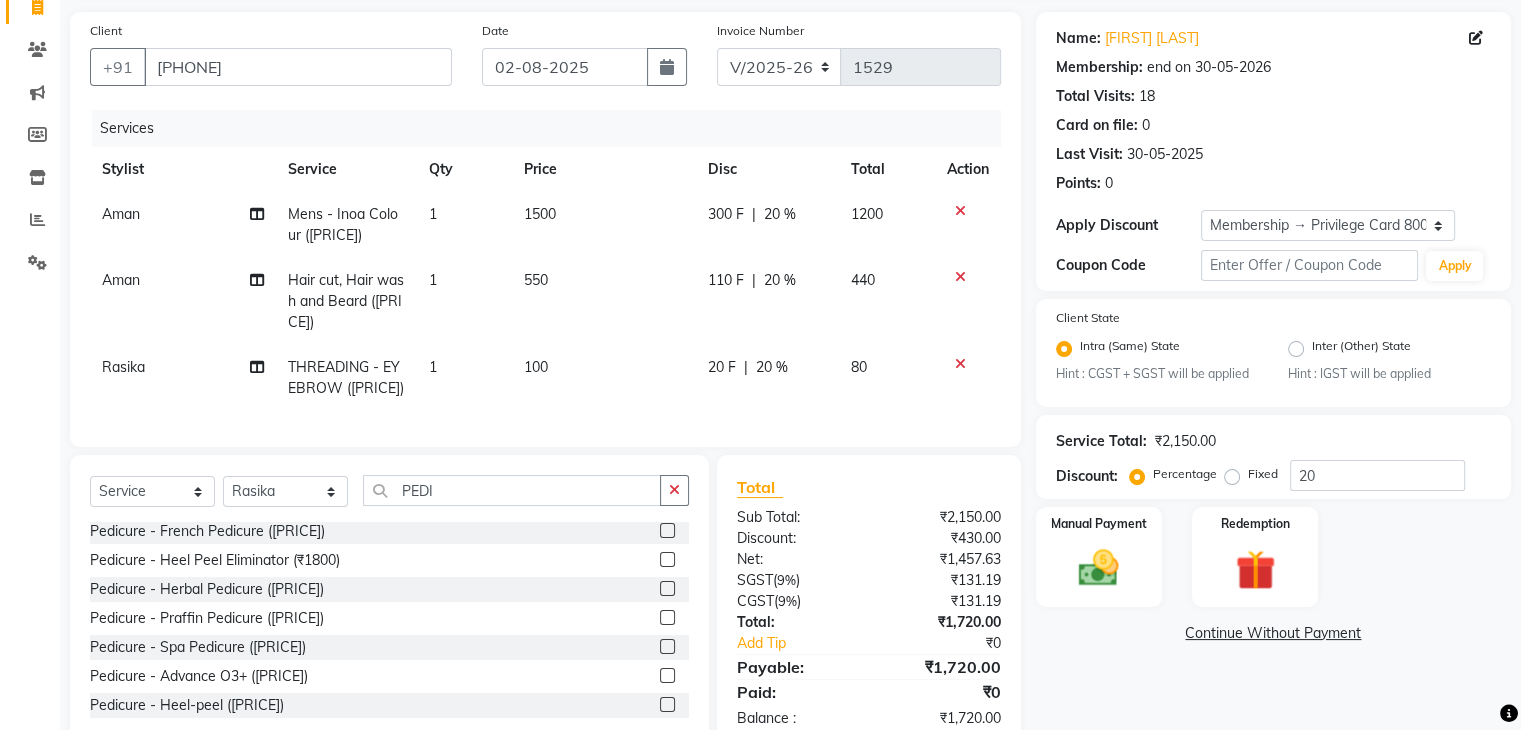 click 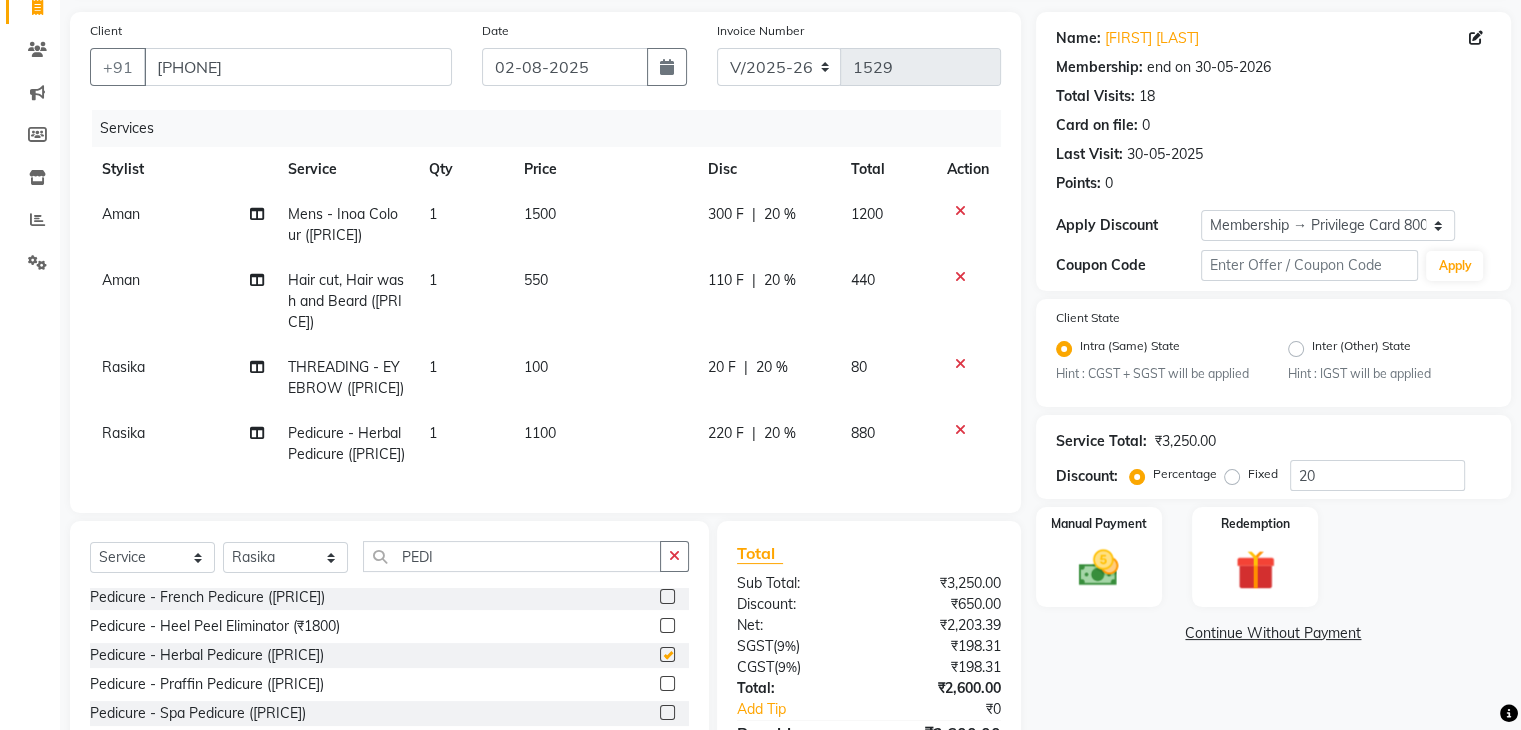 checkbox on "false" 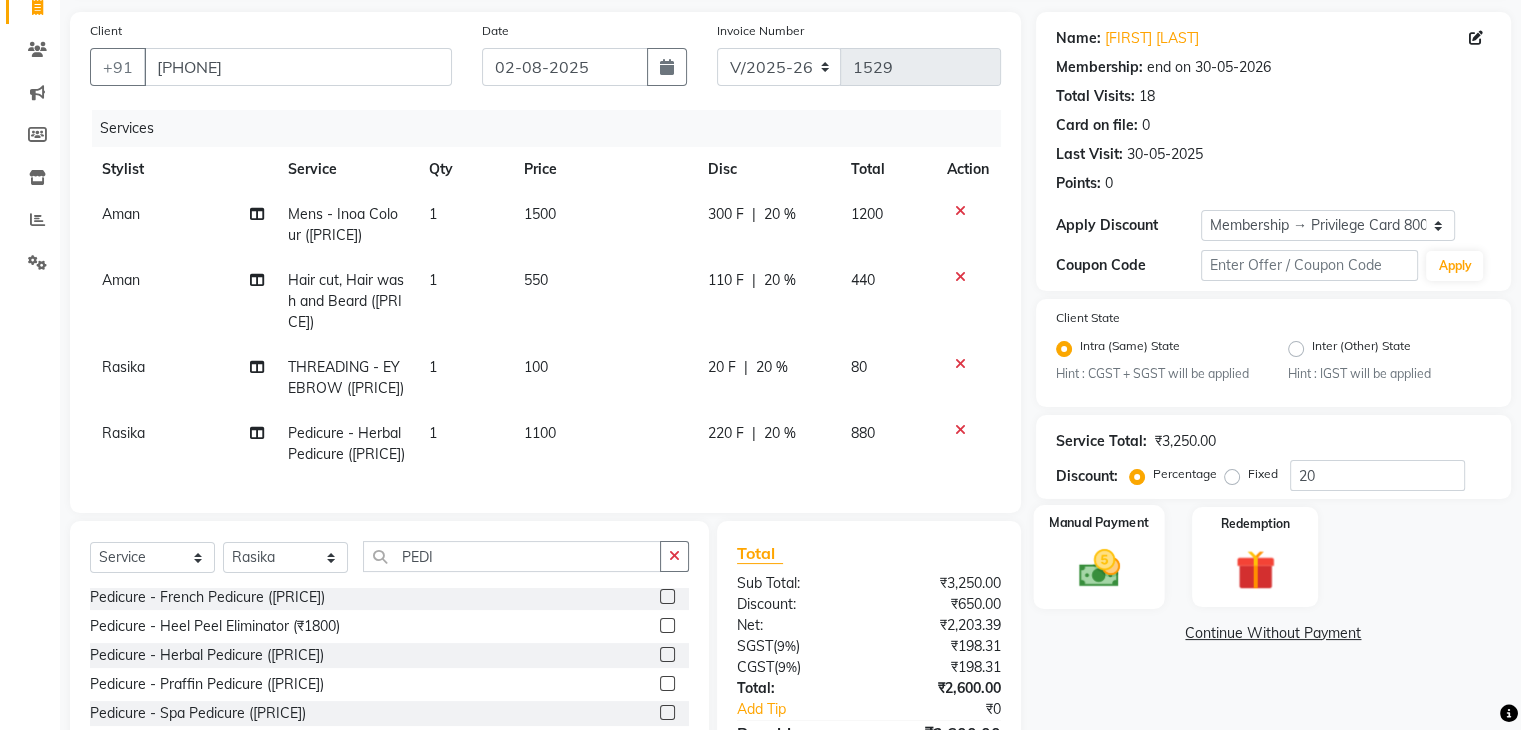 click on "Manual Payment" 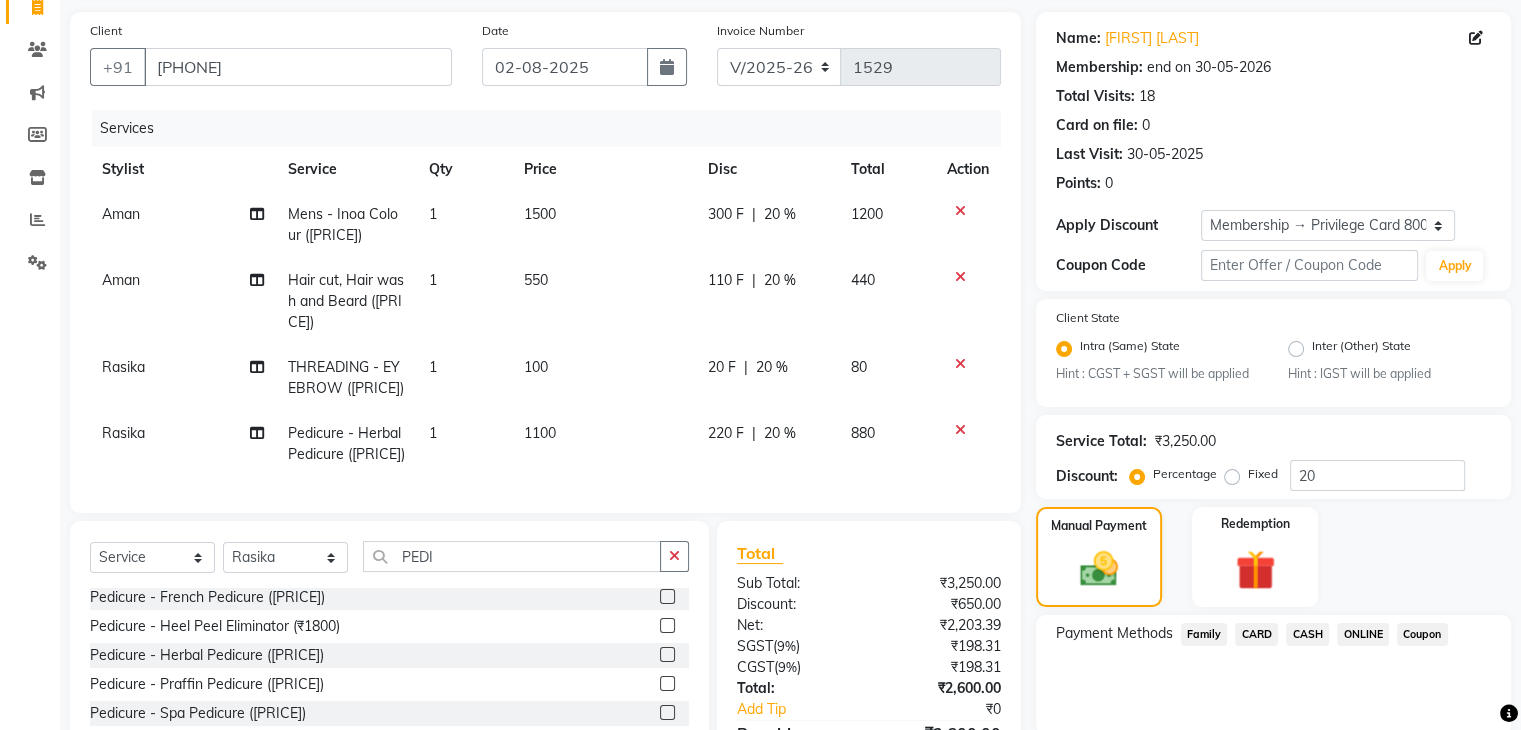 click on "CASH" 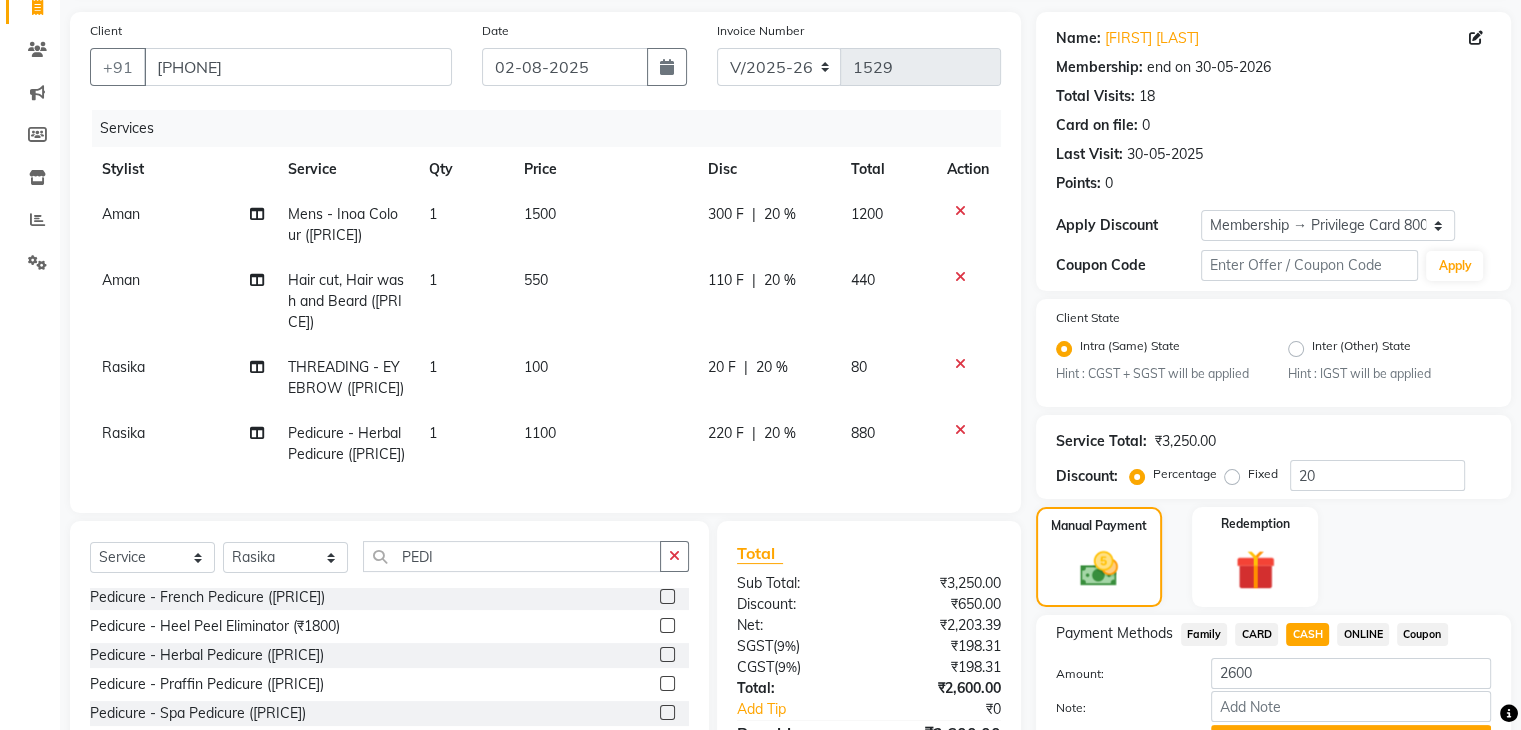 scroll, scrollTop: 270, scrollLeft: 0, axis: vertical 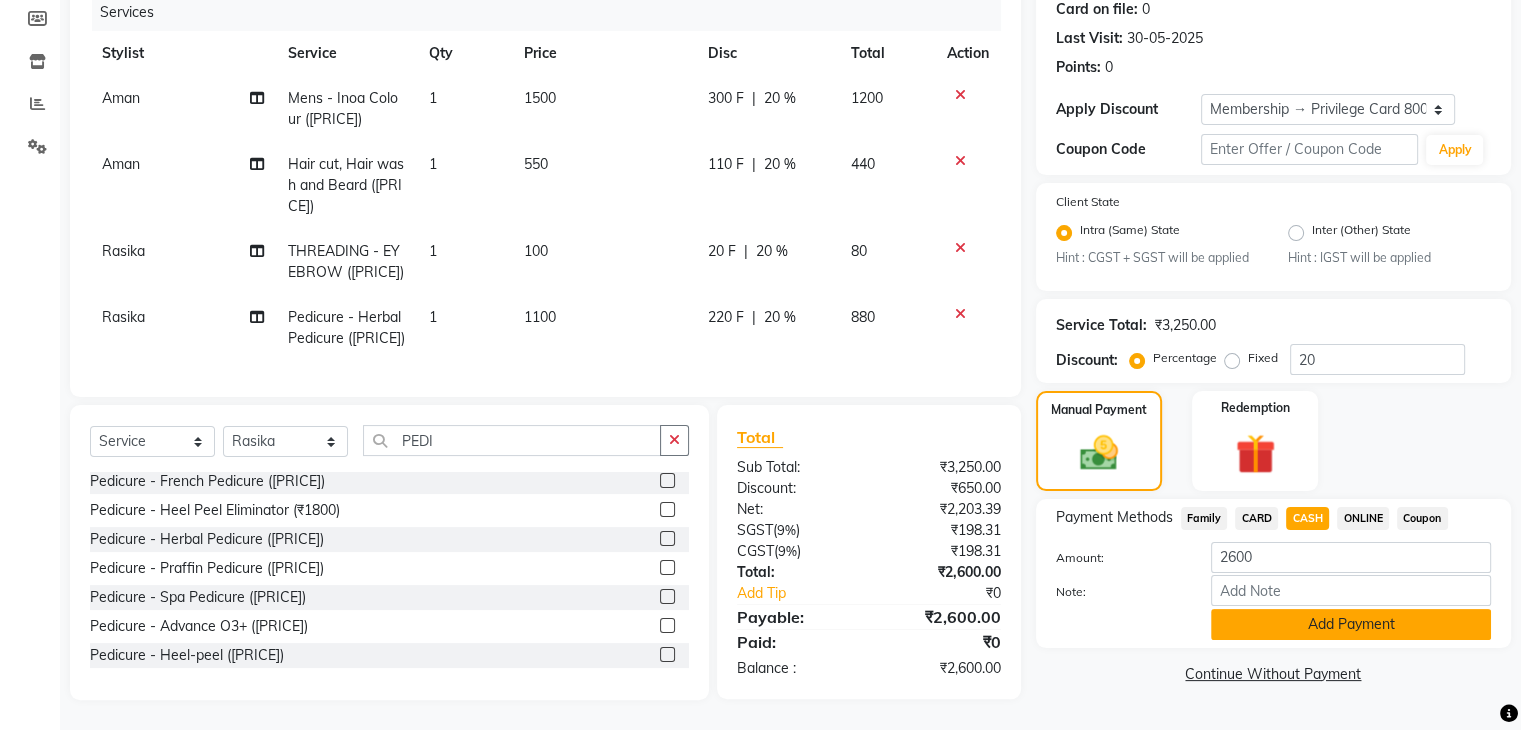 click on "Add Payment" 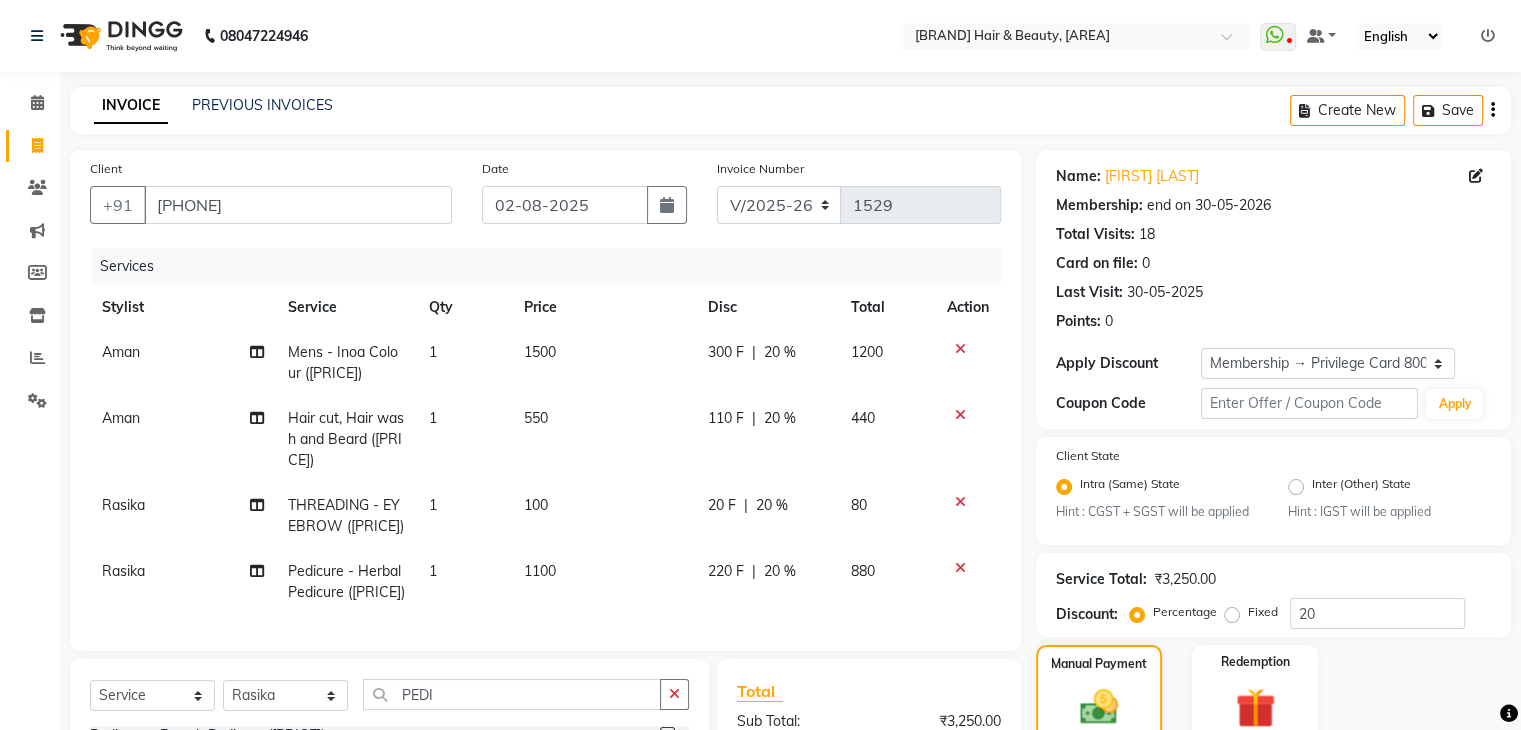 scroll, scrollTop: 340, scrollLeft: 0, axis: vertical 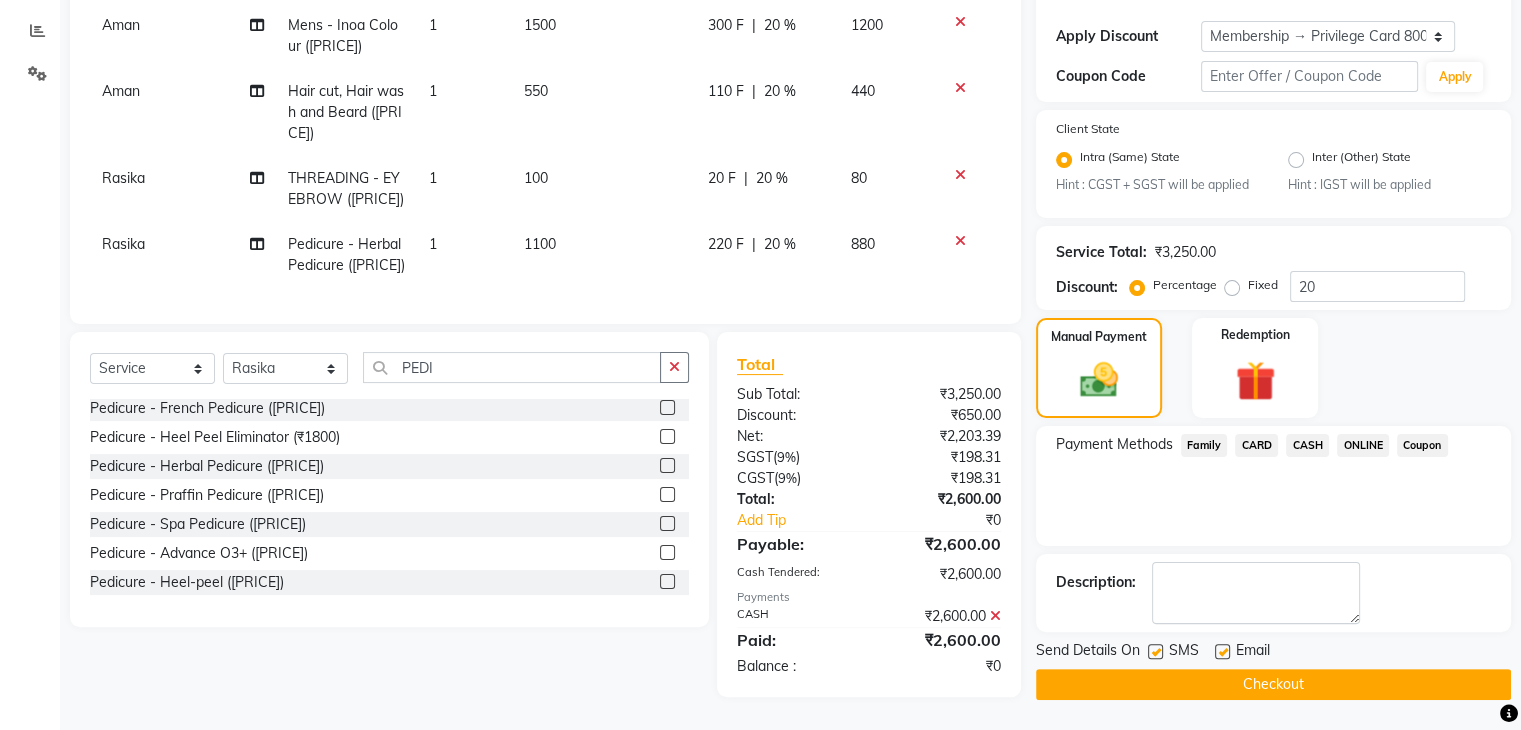 click on "Checkout" 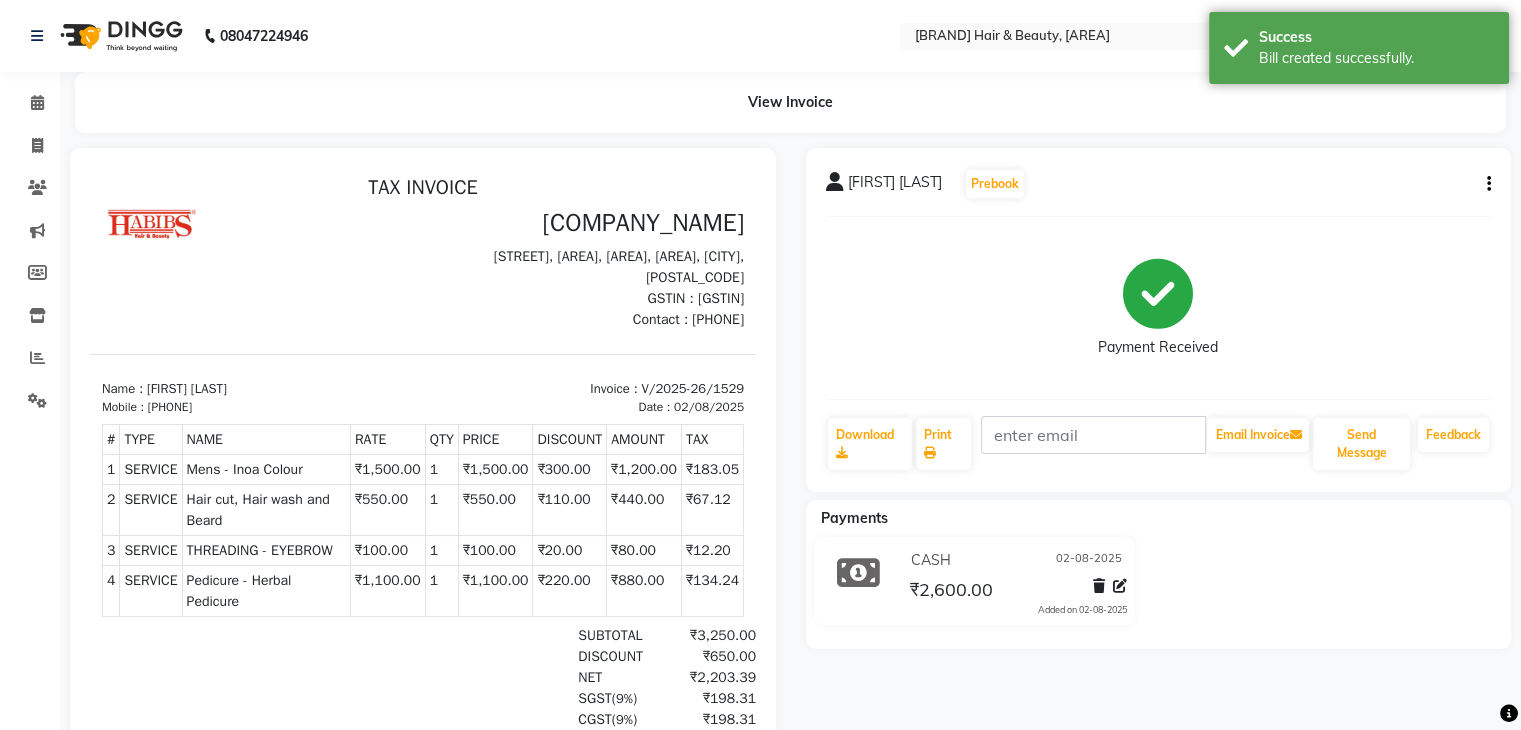 scroll, scrollTop: 0, scrollLeft: 0, axis: both 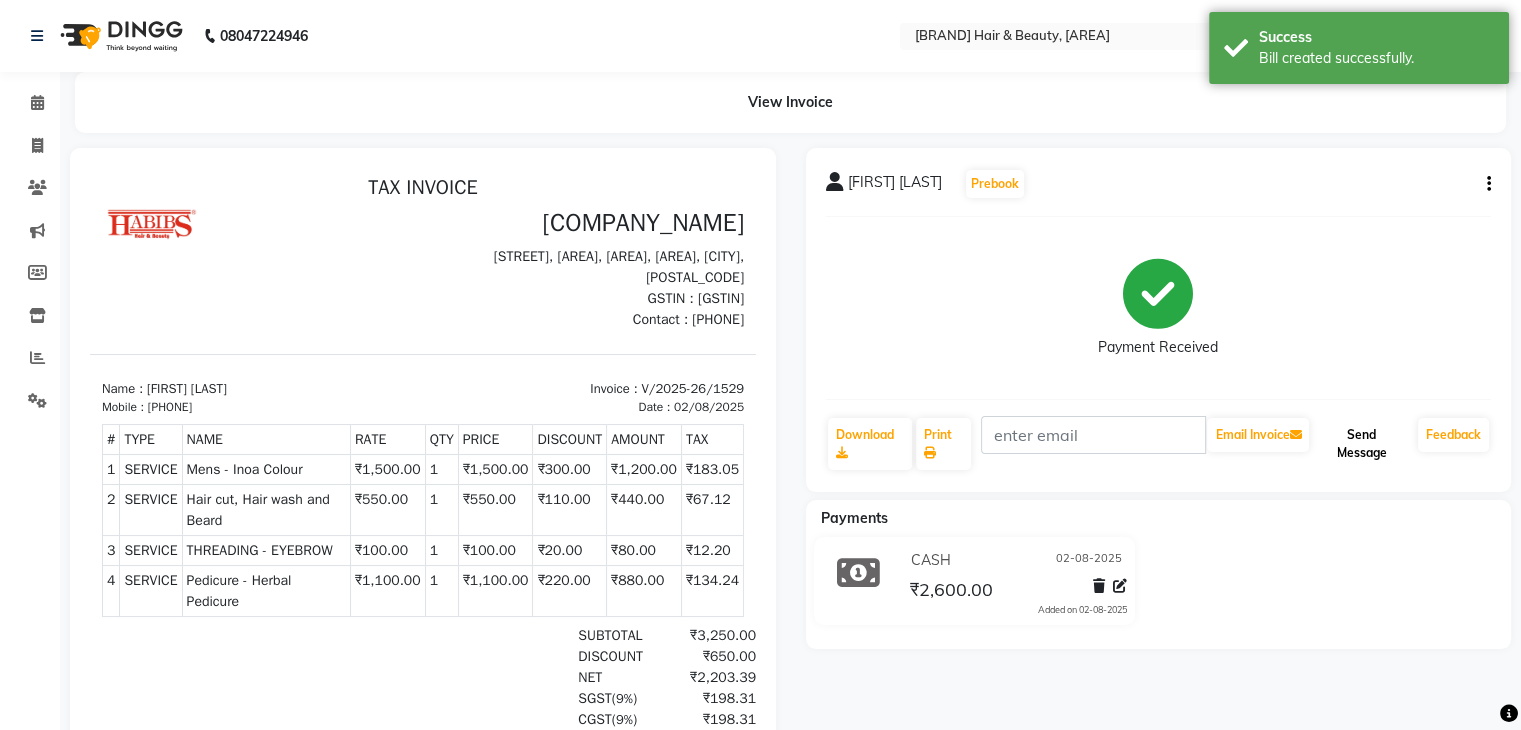 click on "Send Message" 